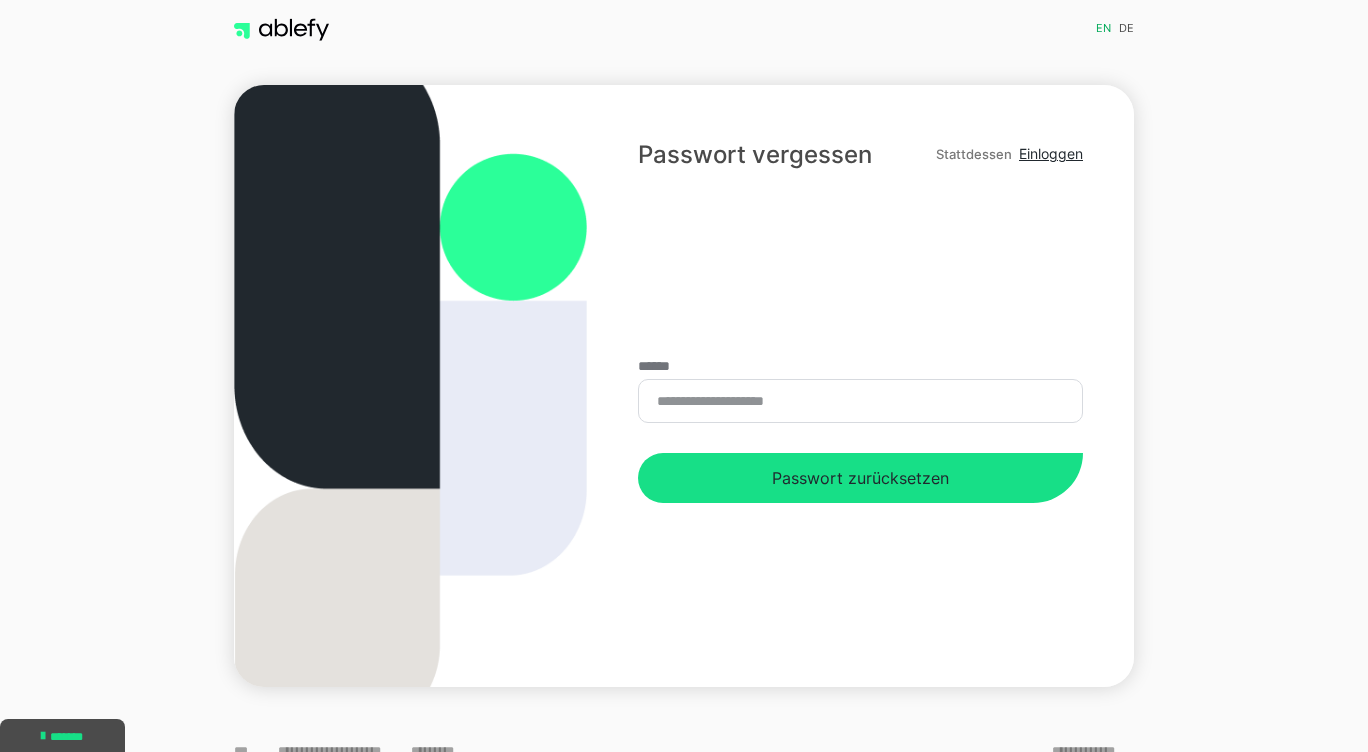 scroll, scrollTop: 0, scrollLeft: 0, axis: both 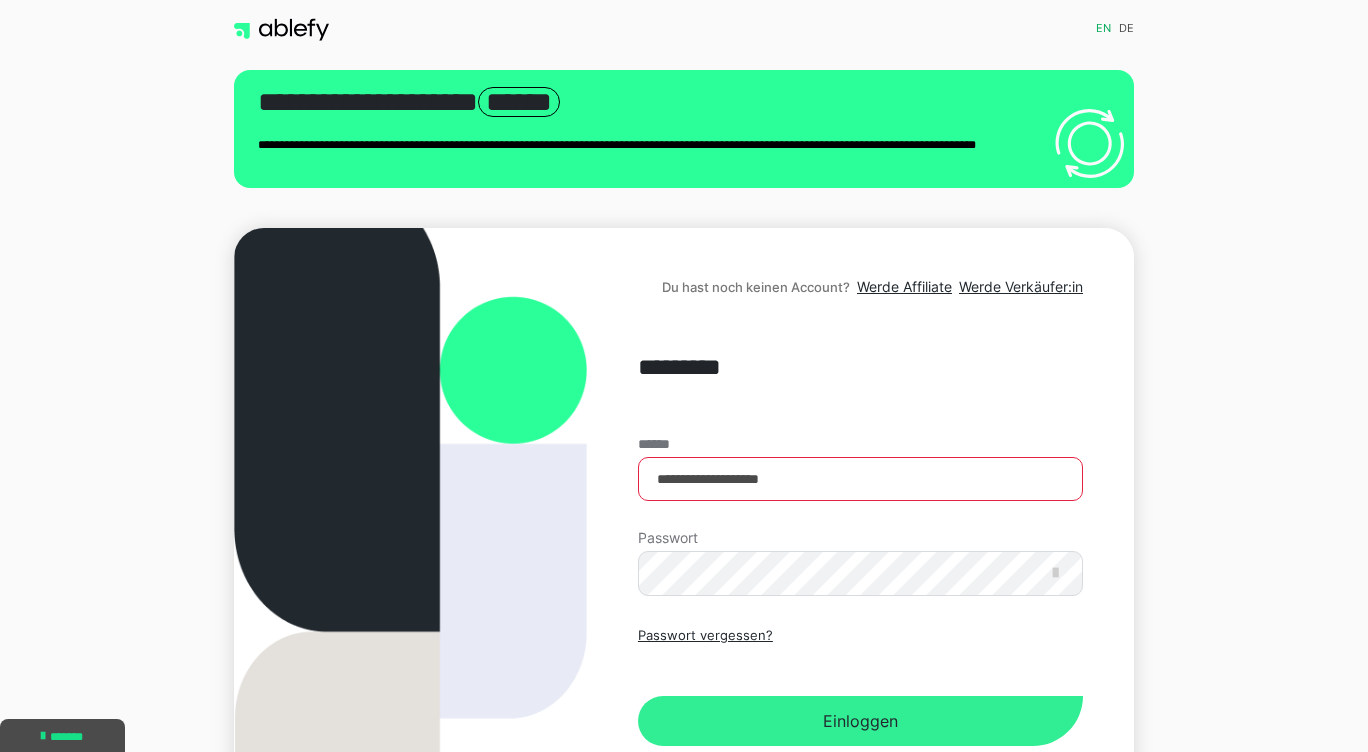 click on "Einloggen" at bounding box center (860, 721) 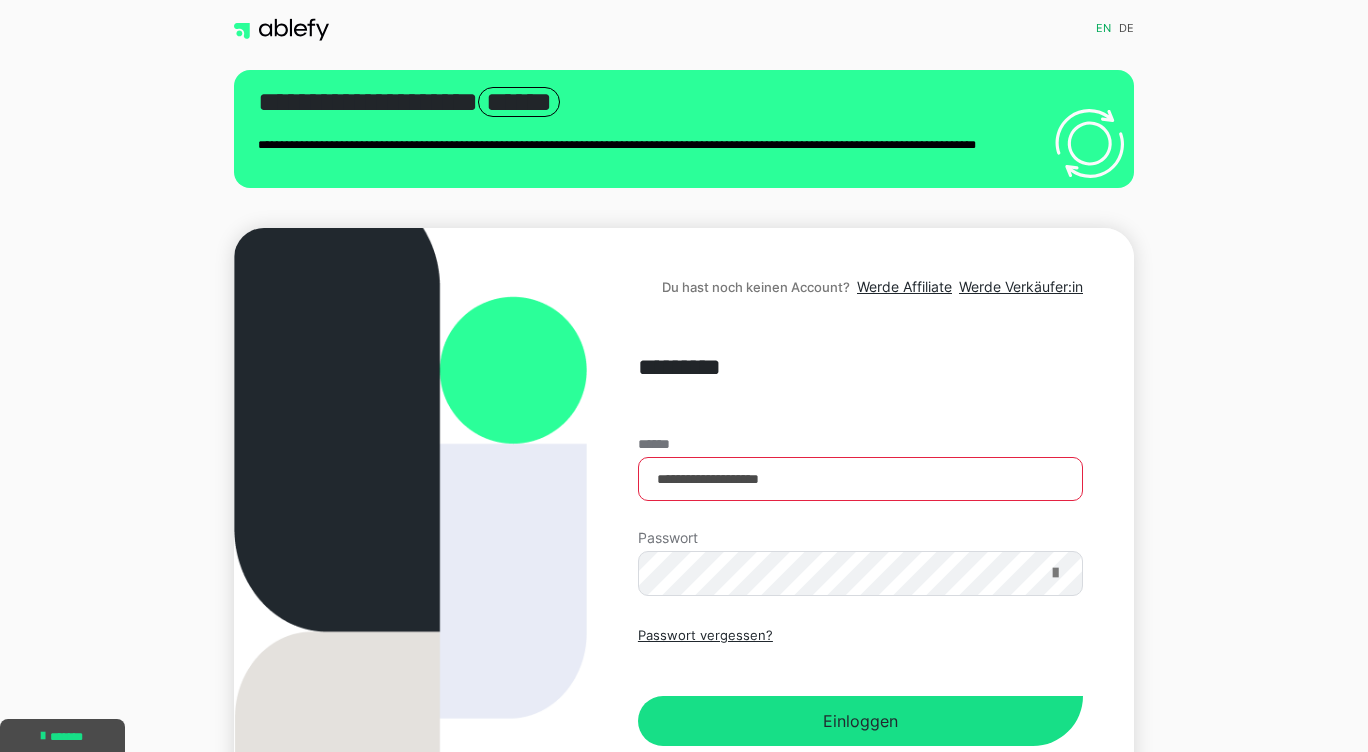 click at bounding box center (1055, 573) 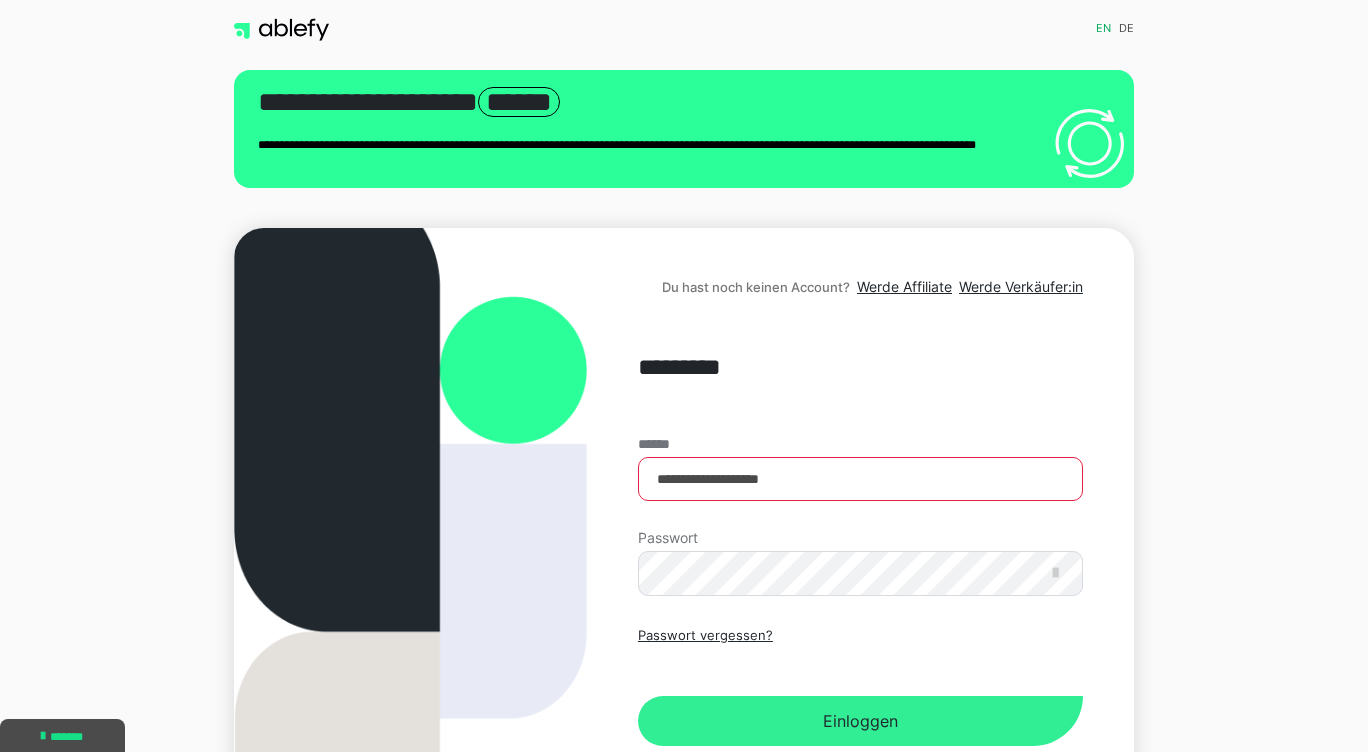 click on "Einloggen" at bounding box center [860, 721] 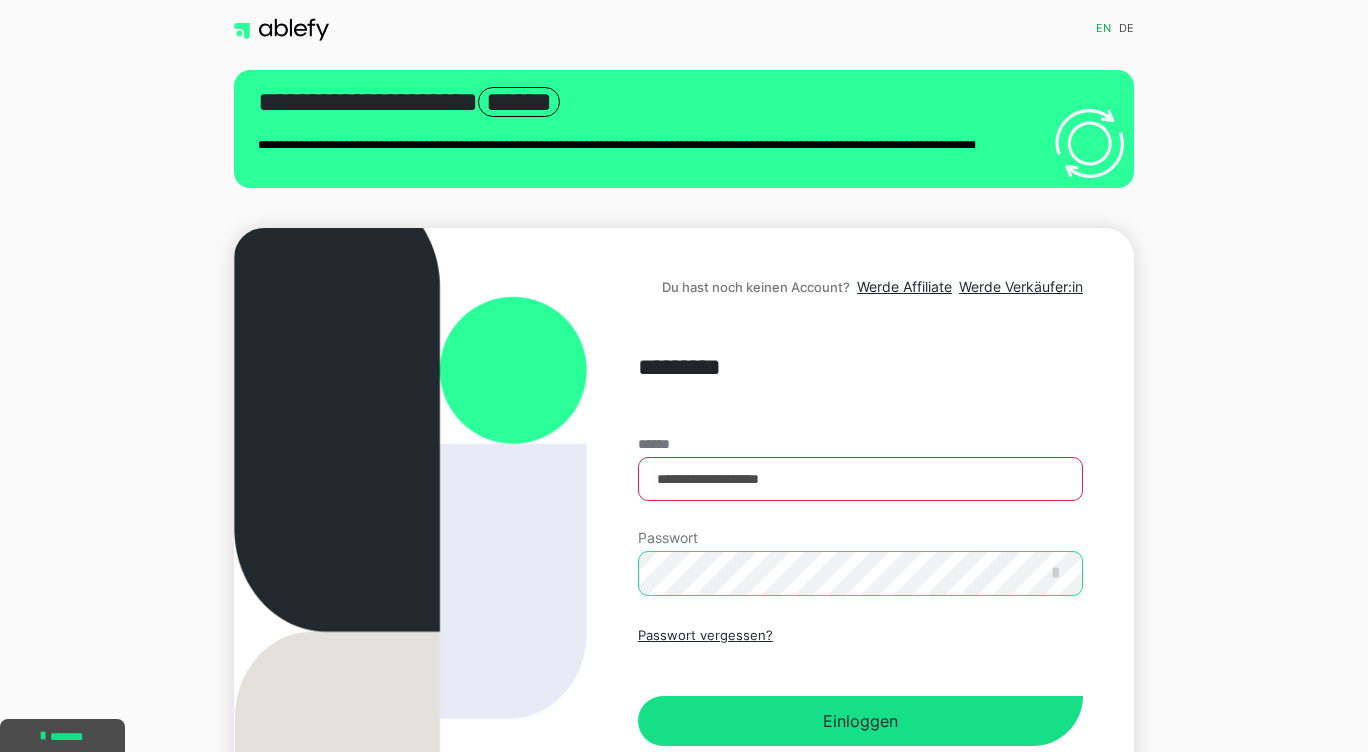 click on "Einloggen" at bounding box center [860, 721] 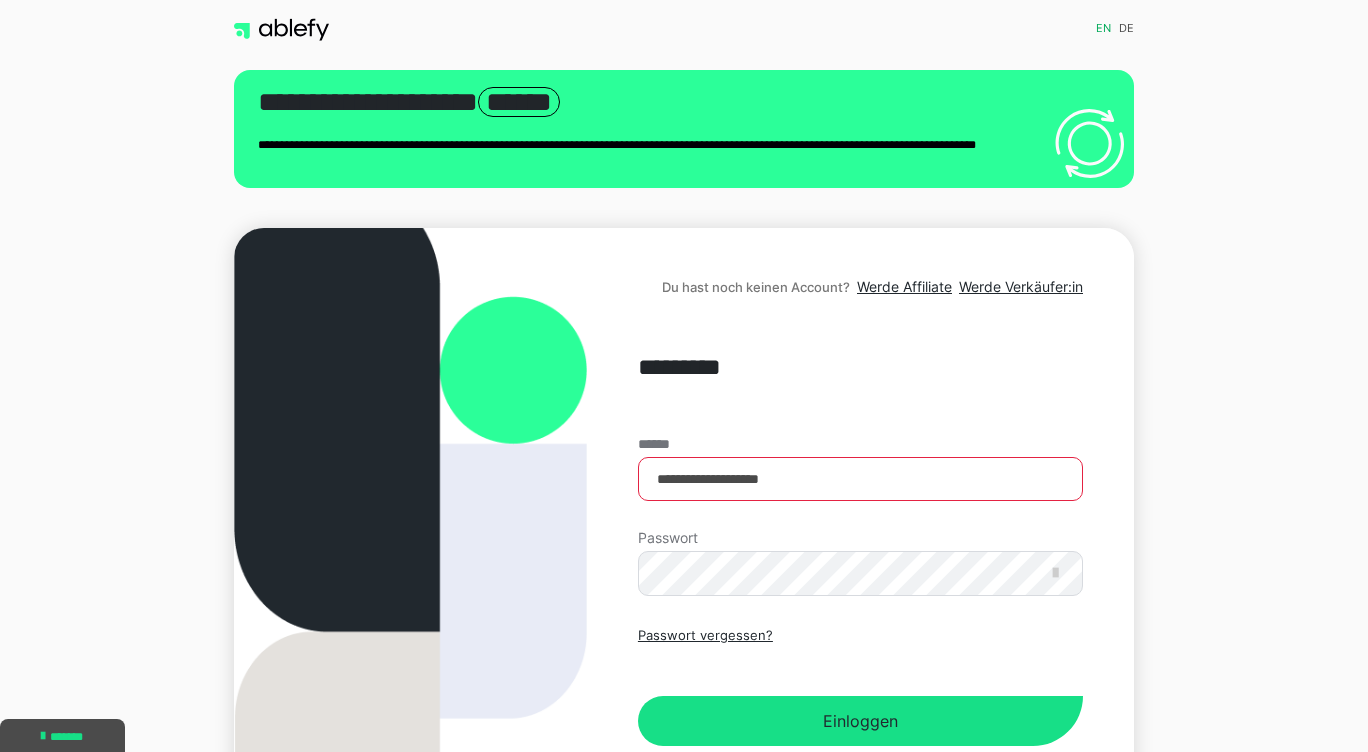 drag, startPoint x: 336, startPoint y: 644, endPoint x: 342, endPoint y: 799, distance: 155.11609 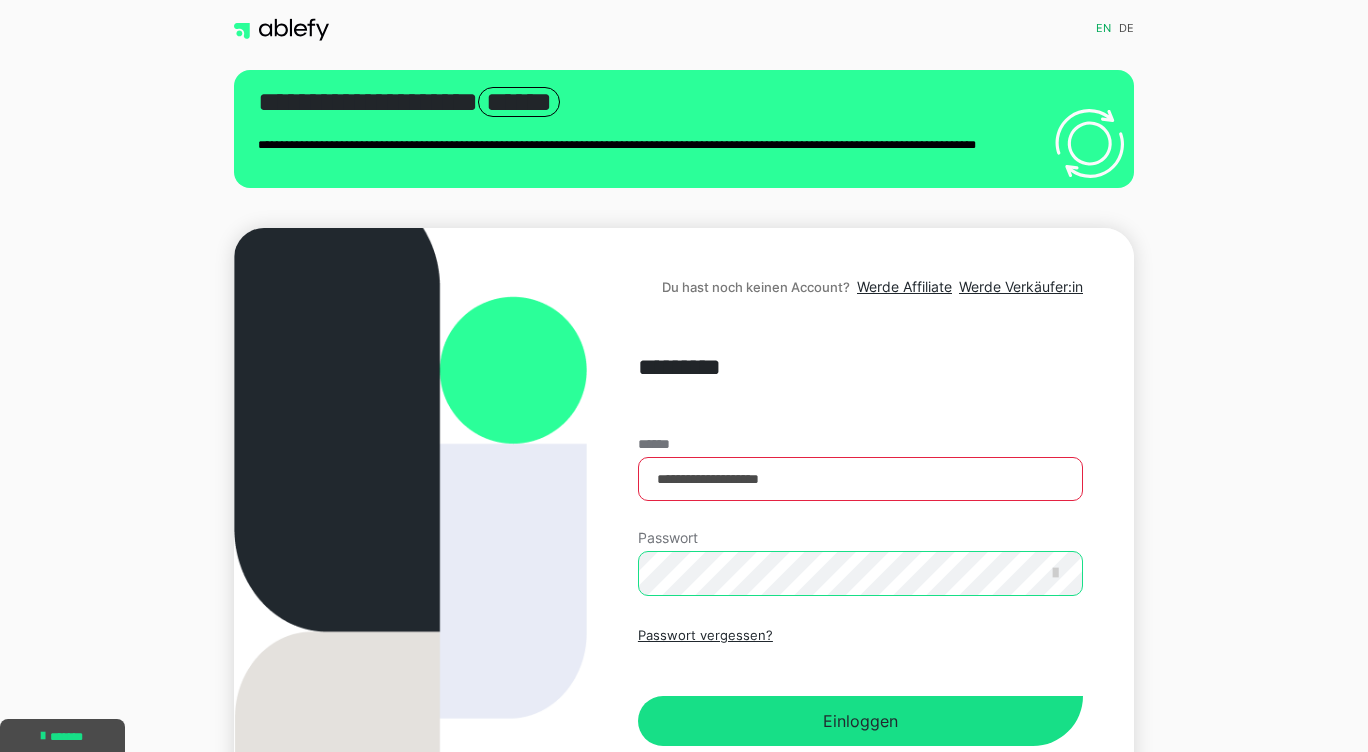 click on "Einloggen" at bounding box center (860, 721) 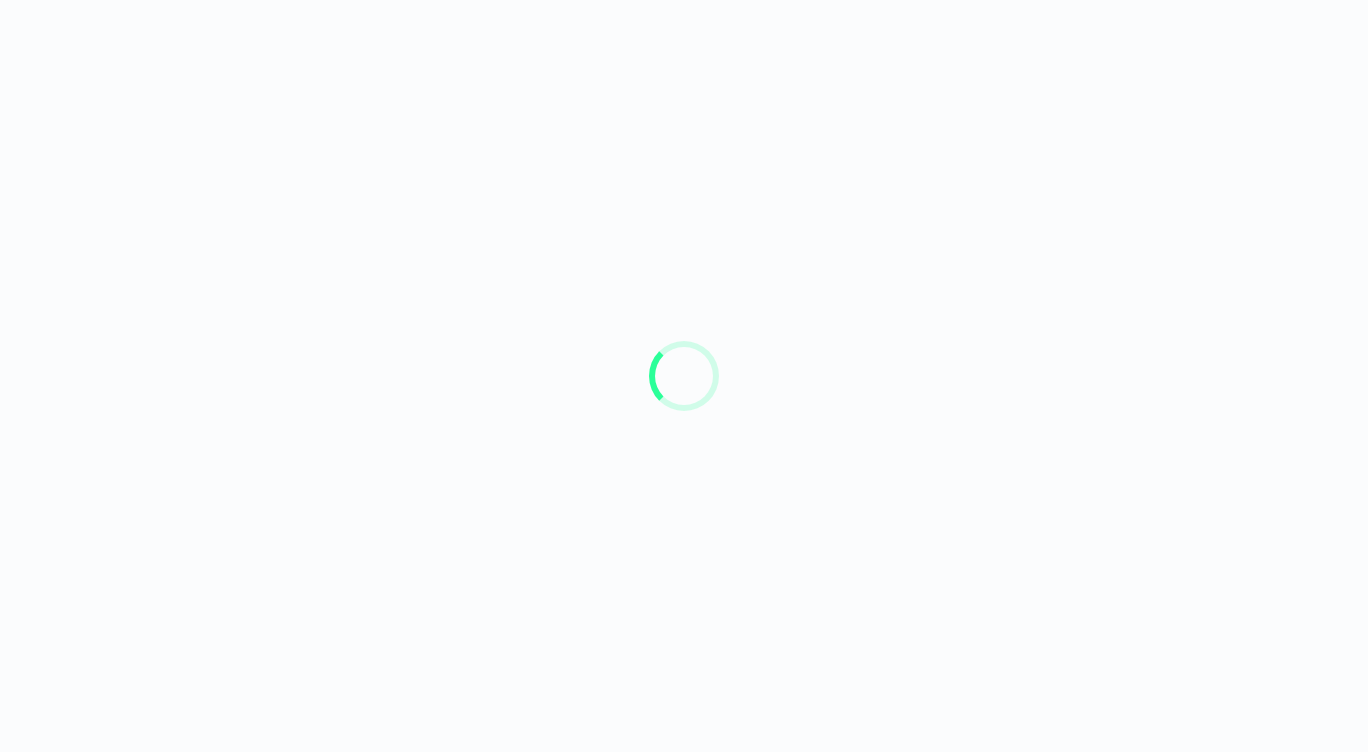 scroll, scrollTop: 0, scrollLeft: 0, axis: both 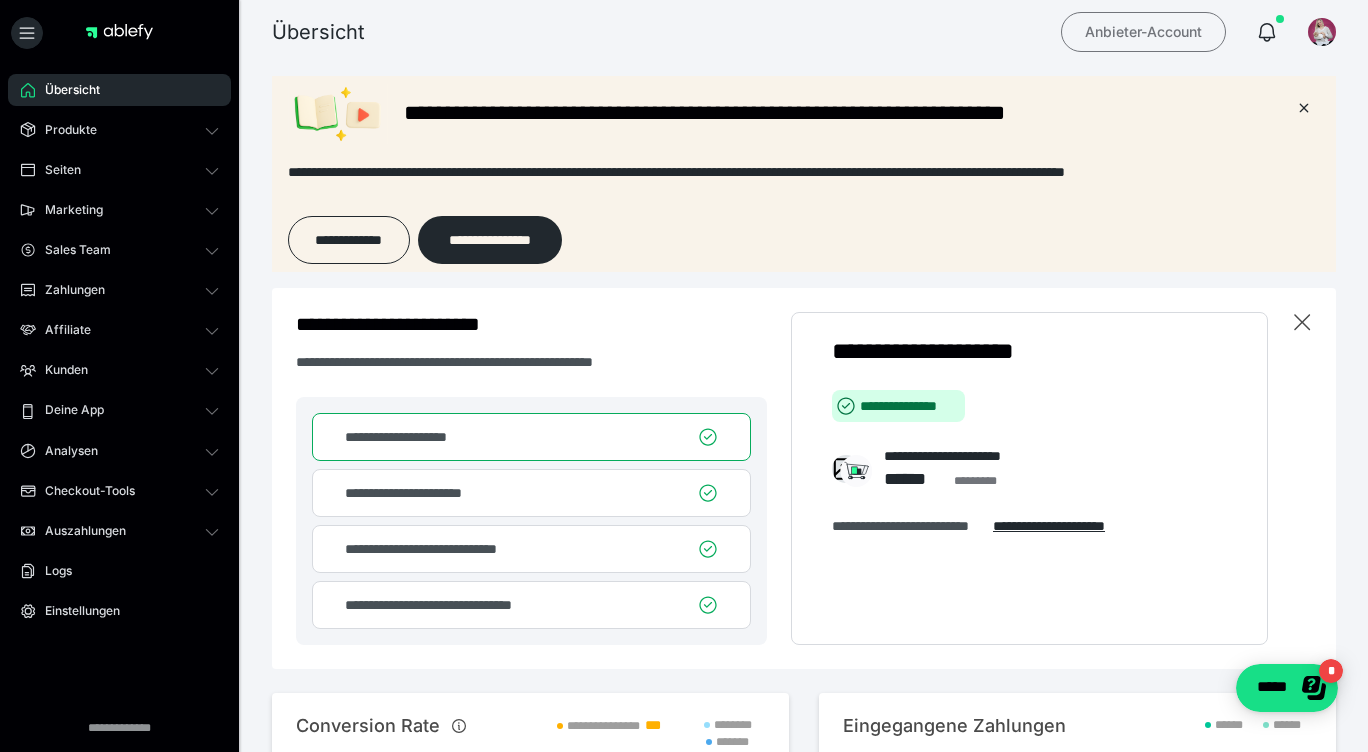 click on "Anbieter-Account" at bounding box center (1143, 32) 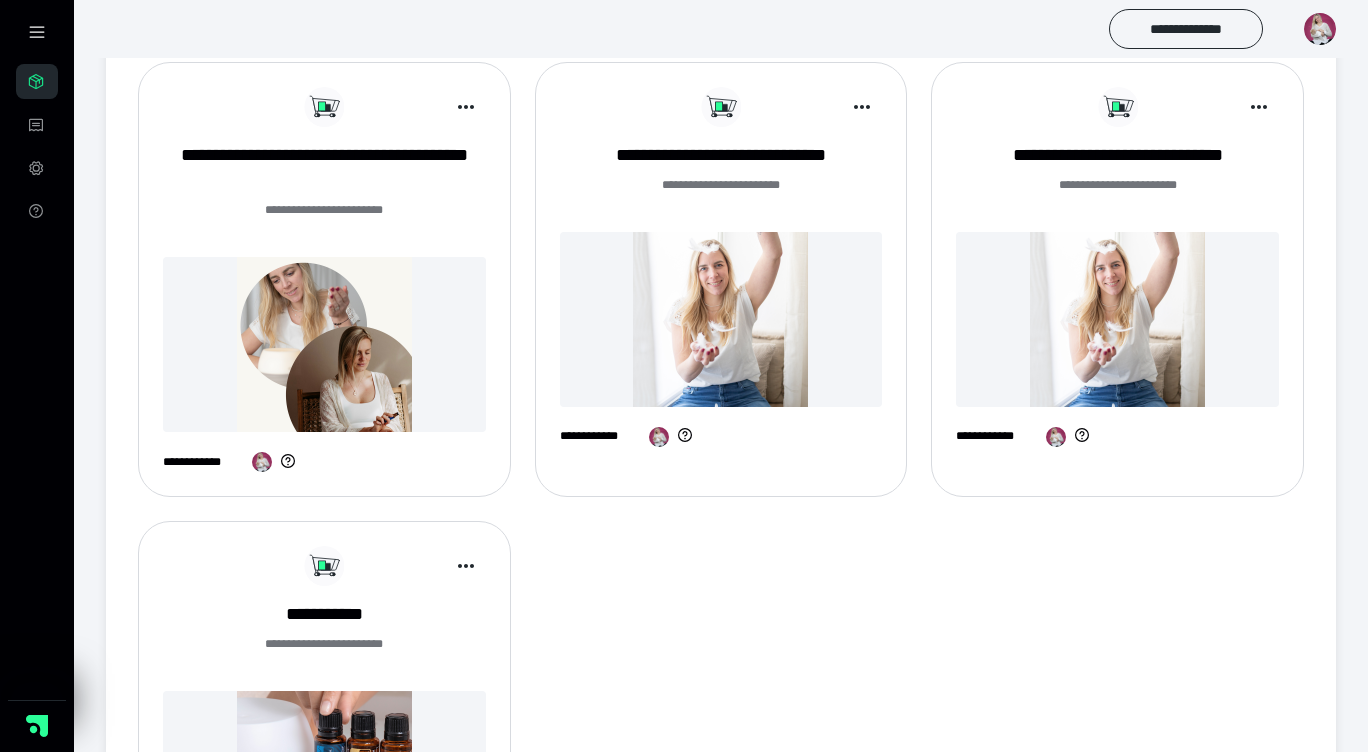 scroll, scrollTop: 1613, scrollLeft: 0, axis: vertical 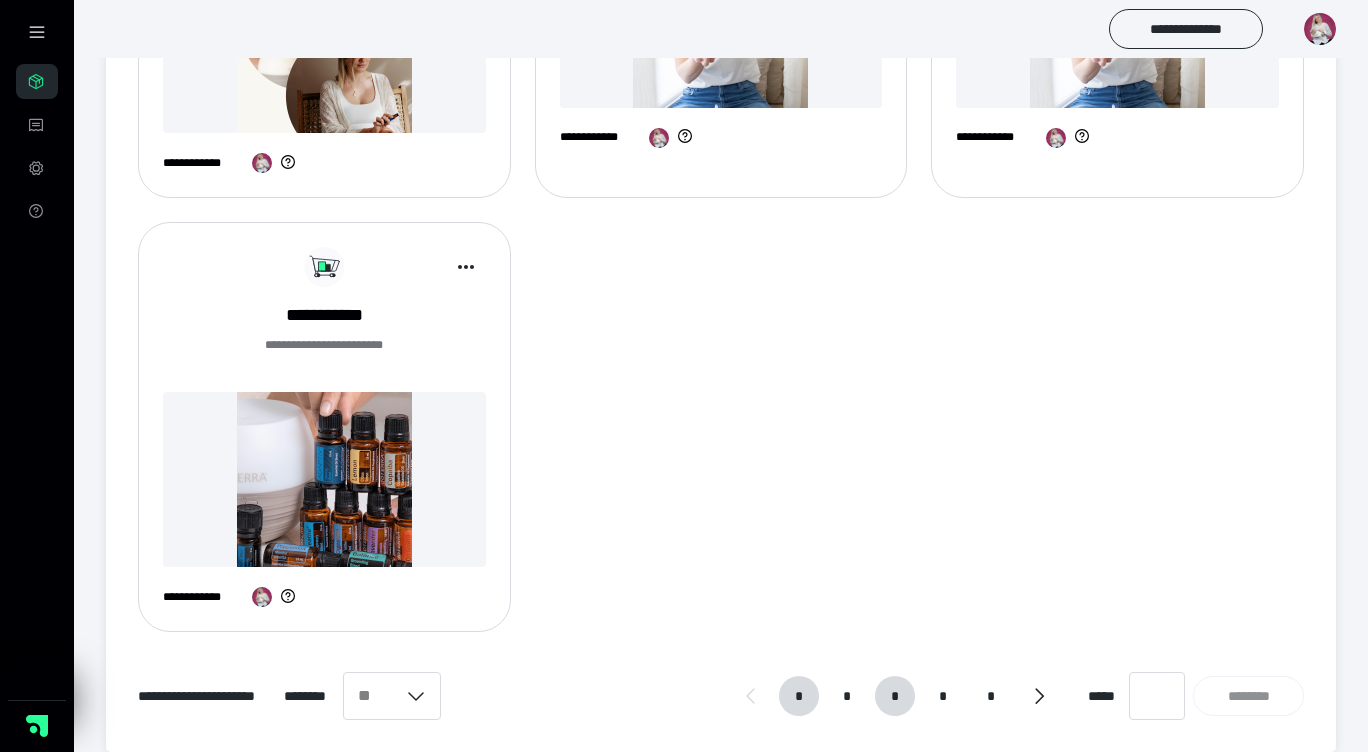 click on "*" at bounding box center (894, 696) 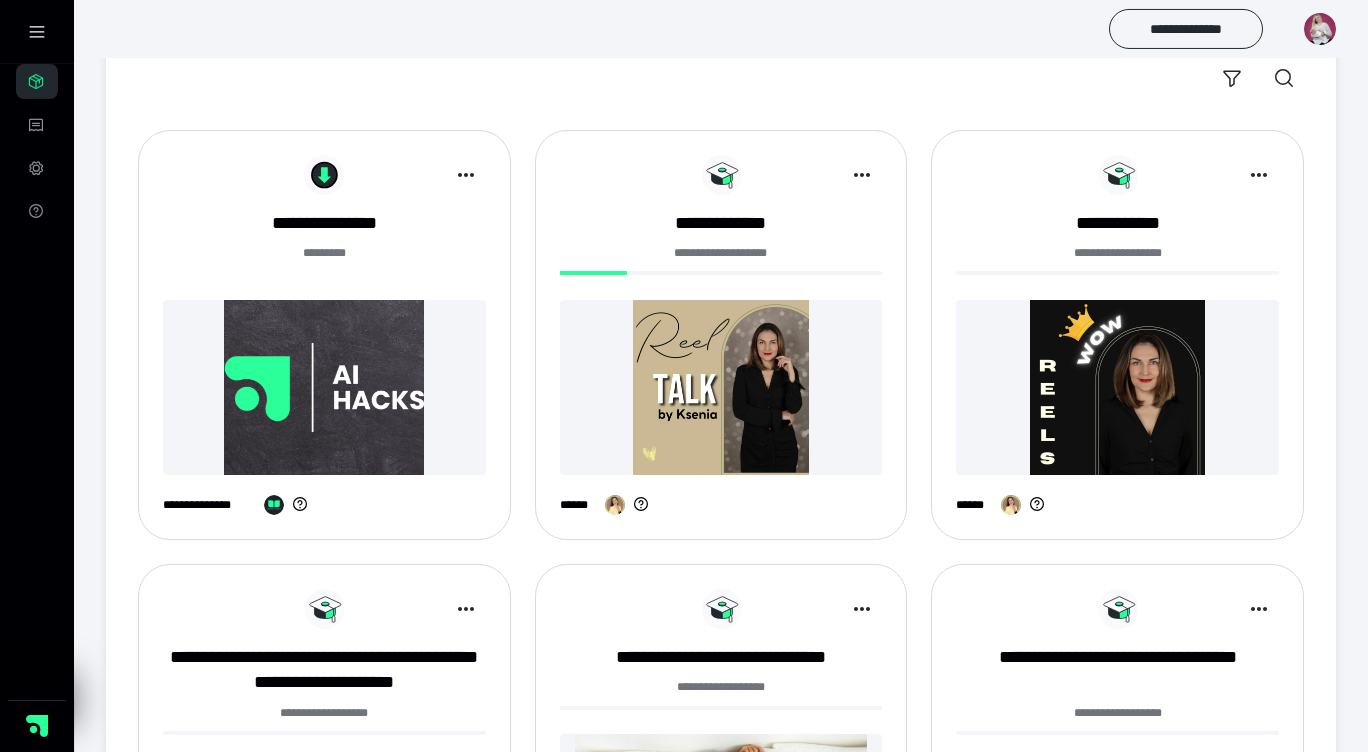 scroll, scrollTop: 324, scrollLeft: 0, axis: vertical 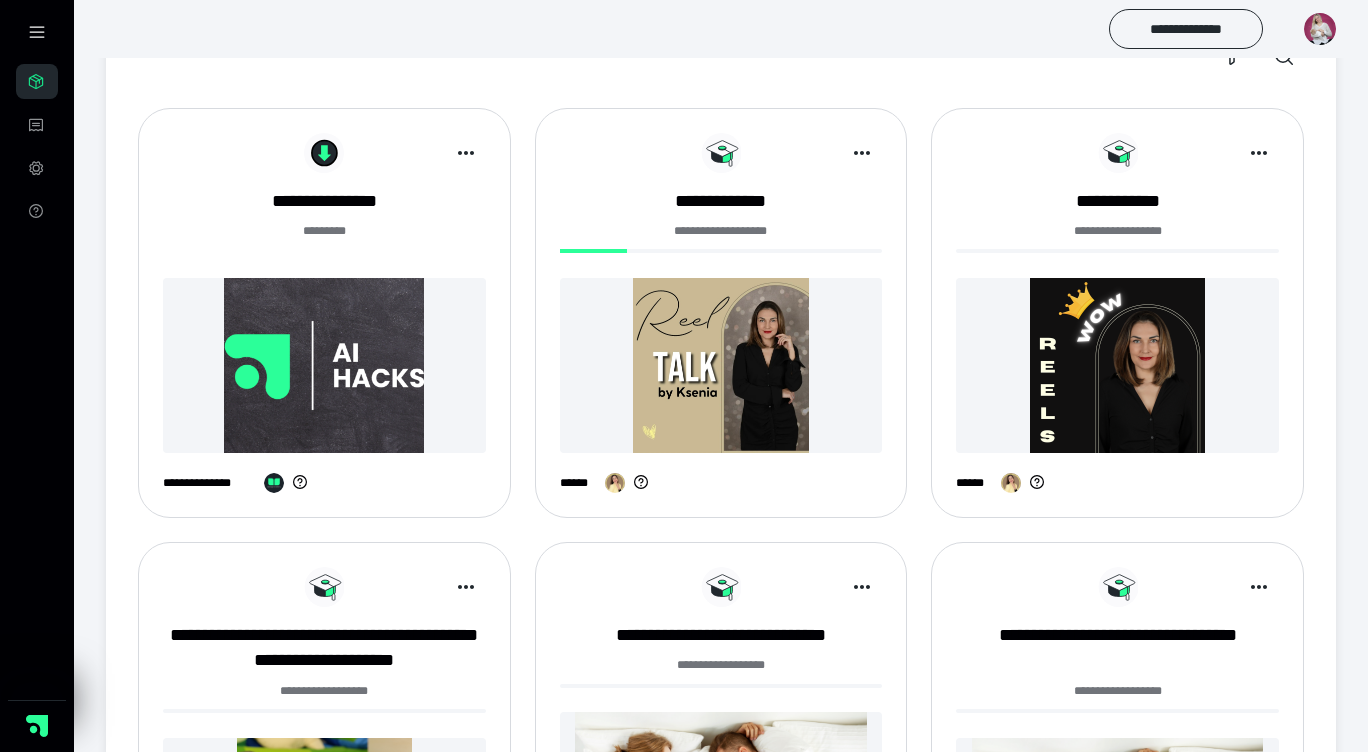 click at bounding box center [811, 153] 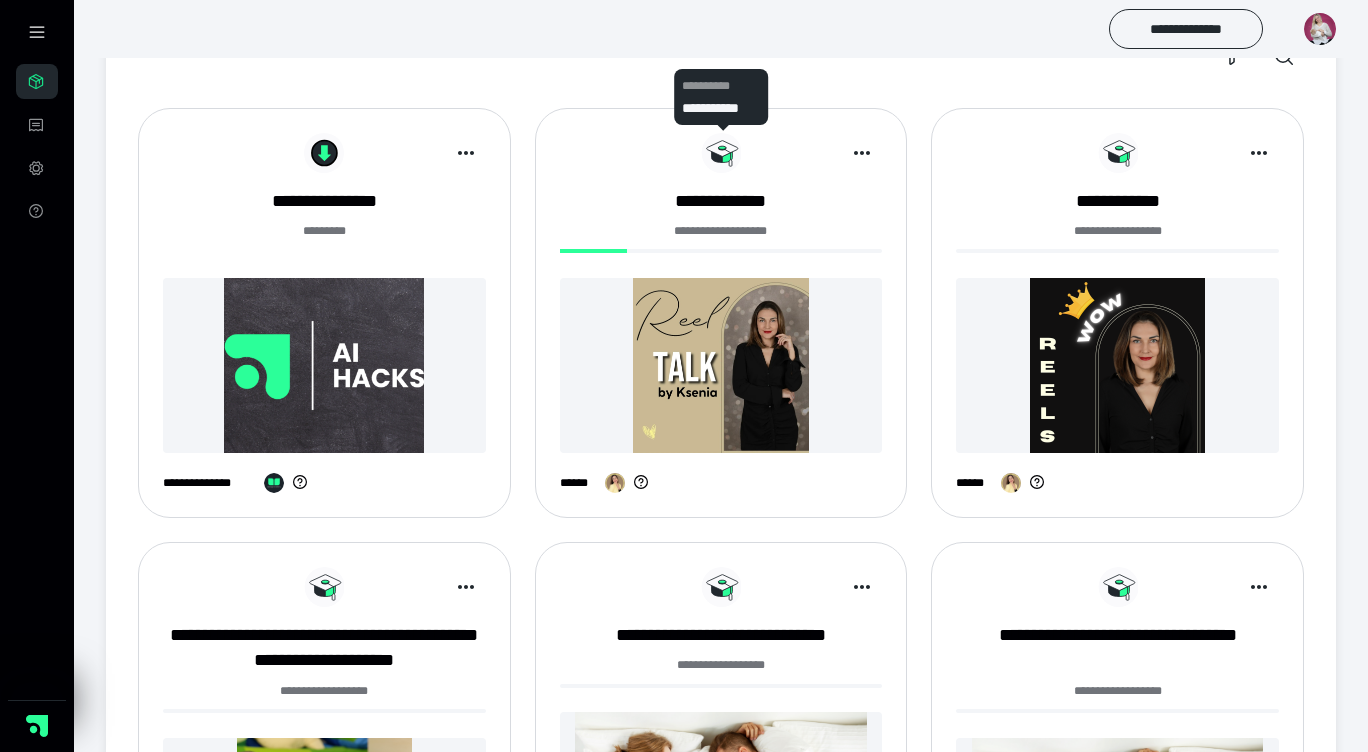 click 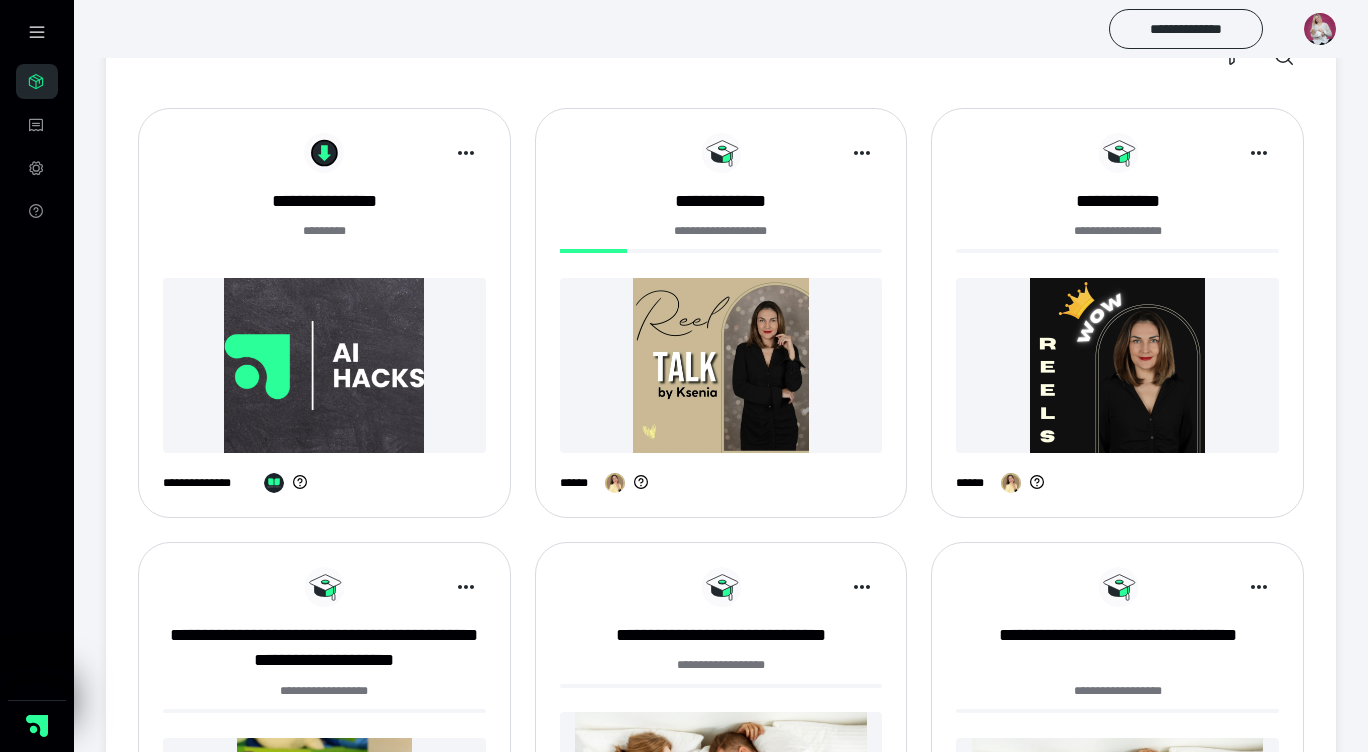 click at bounding box center (721, 365) 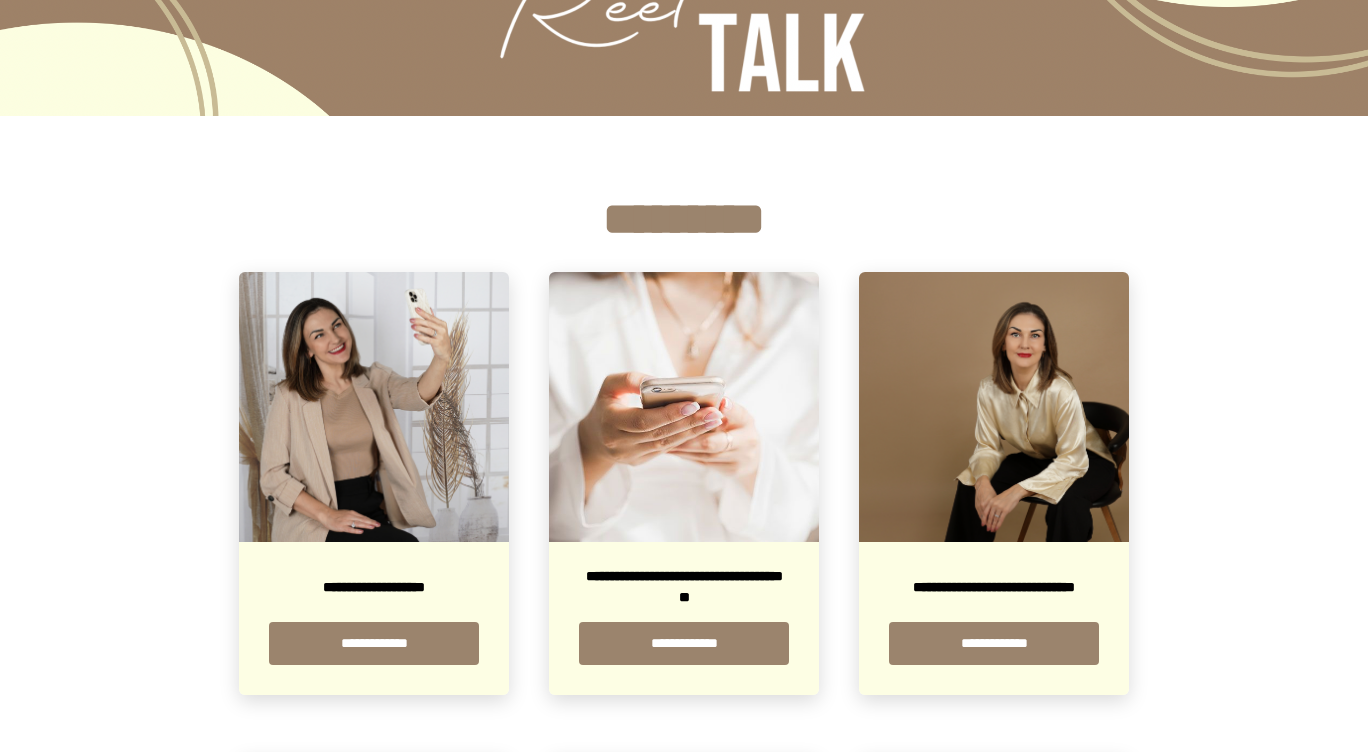 scroll, scrollTop: 324, scrollLeft: 0, axis: vertical 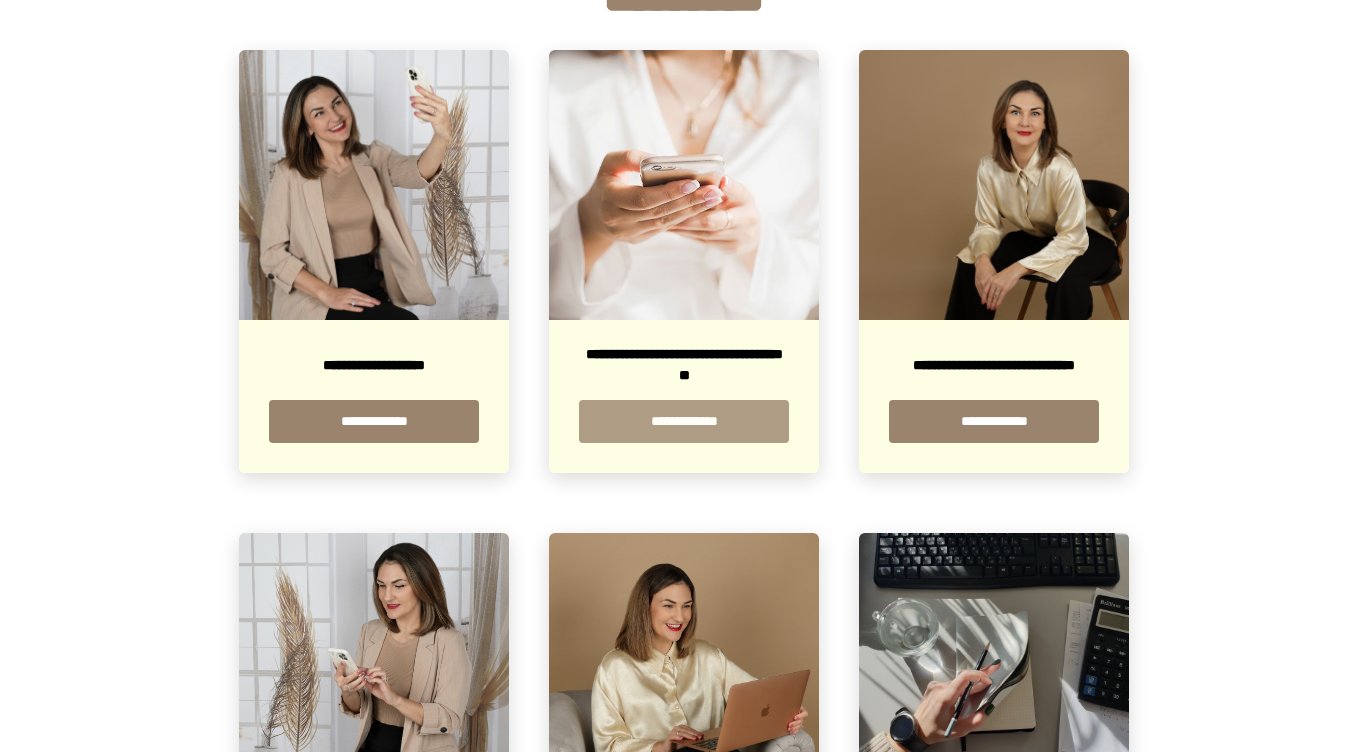 click on "**********" at bounding box center (684, 421) 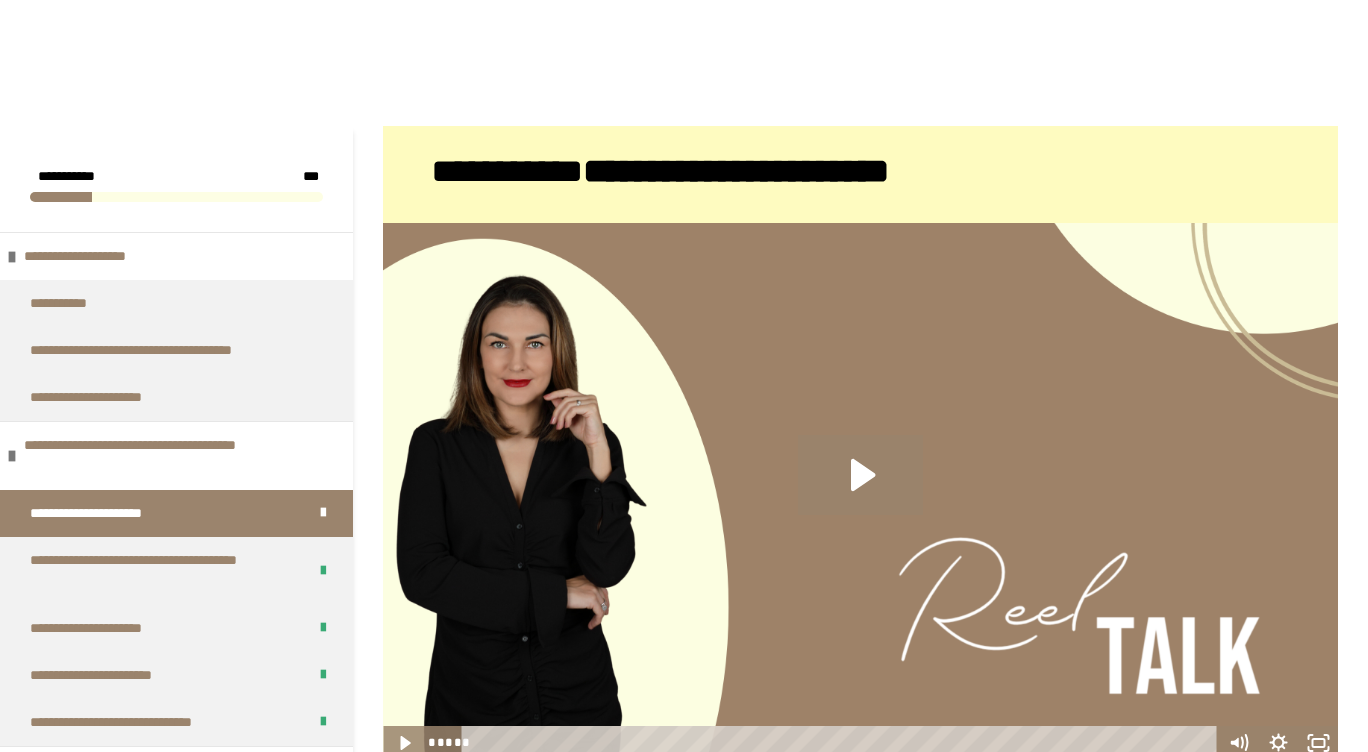 scroll, scrollTop: 304, scrollLeft: 0, axis: vertical 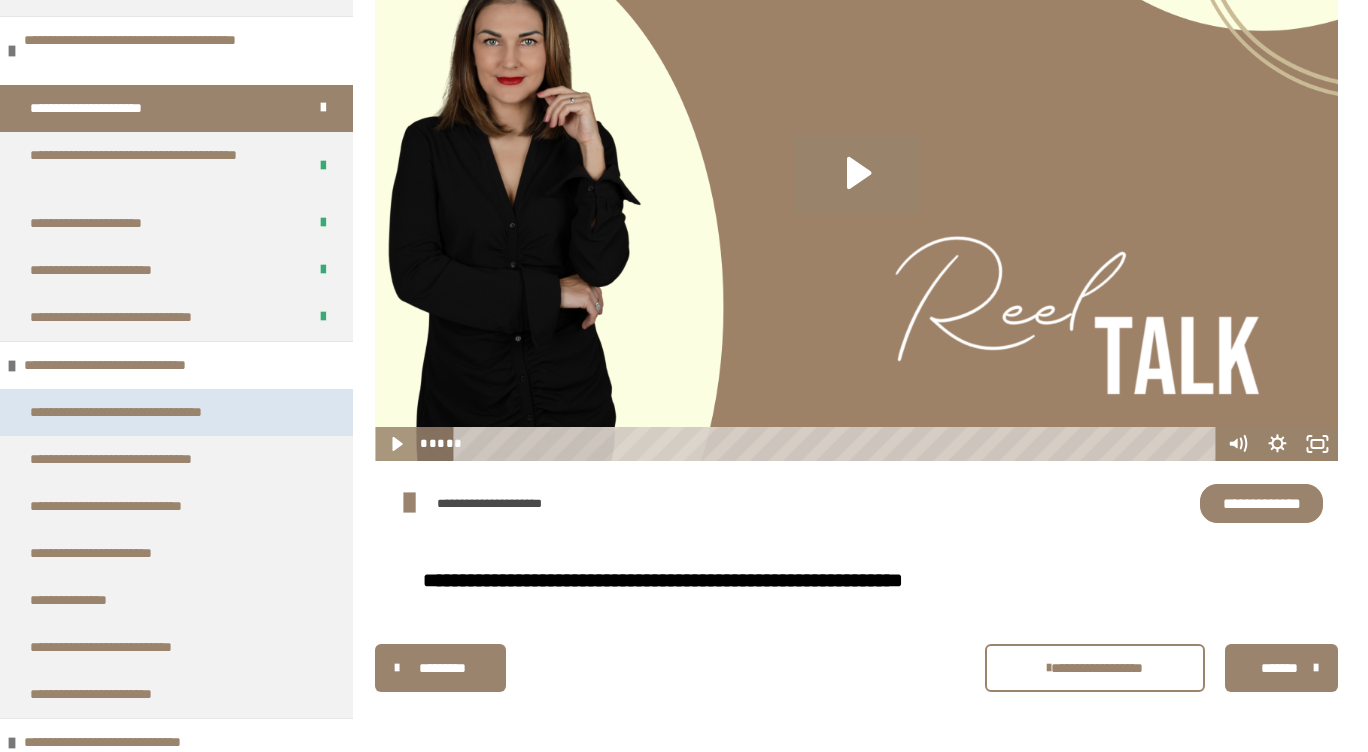 click on "**********" at bounding box center [153, 412] 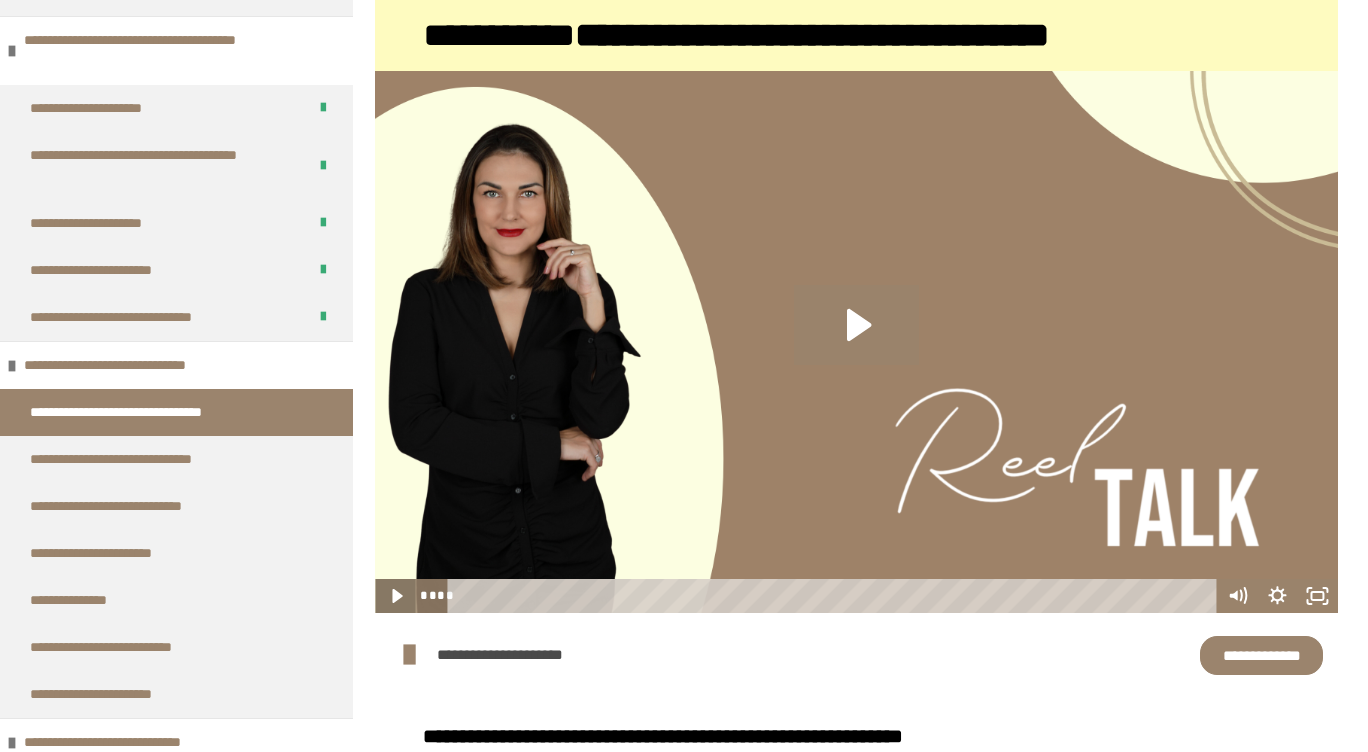 click 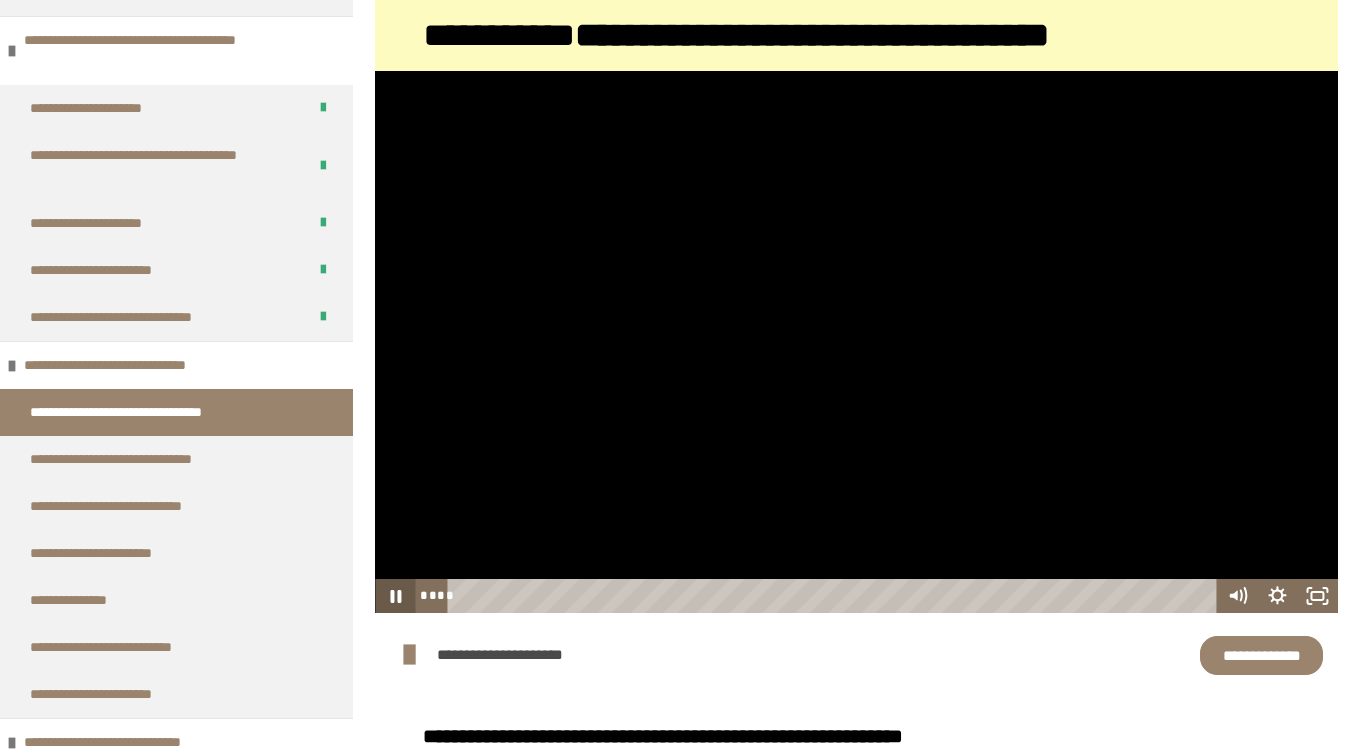 type 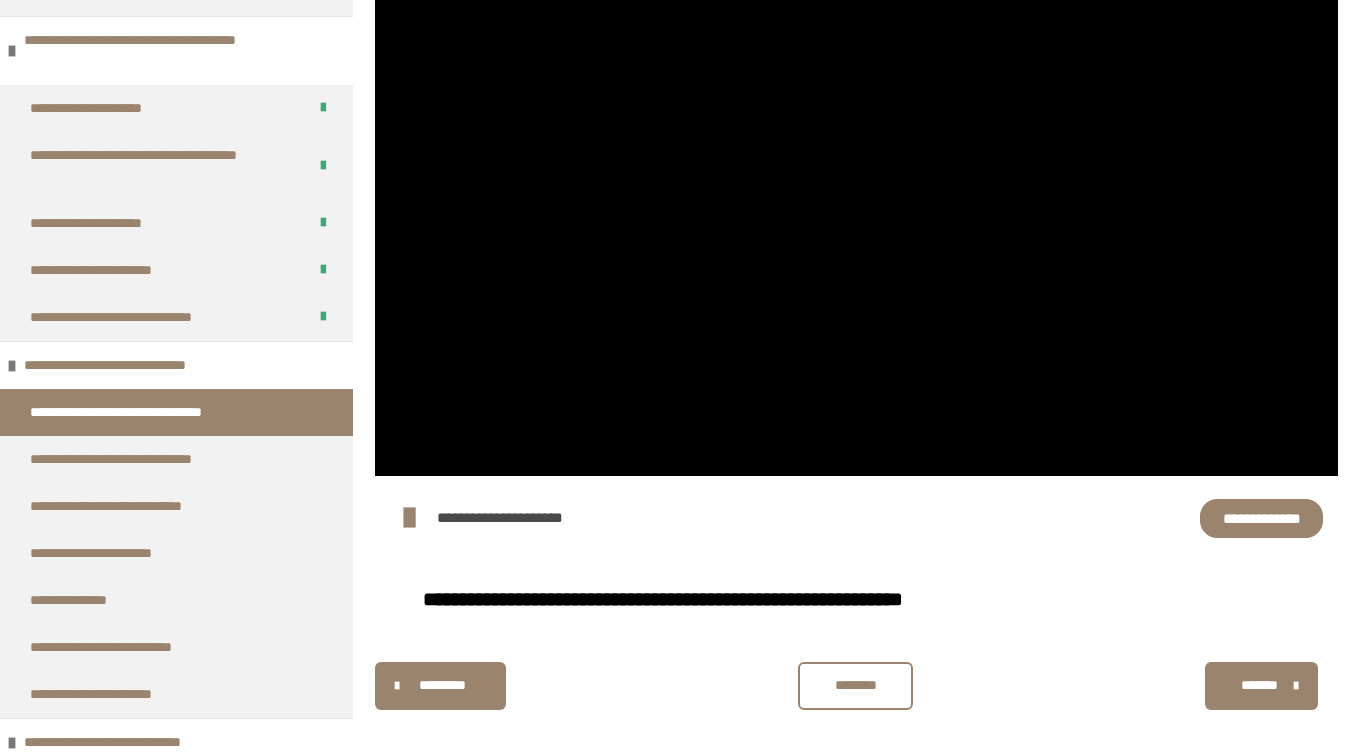 scroll, scrollTop: 291, scrollLeft: 0, axis: vertical 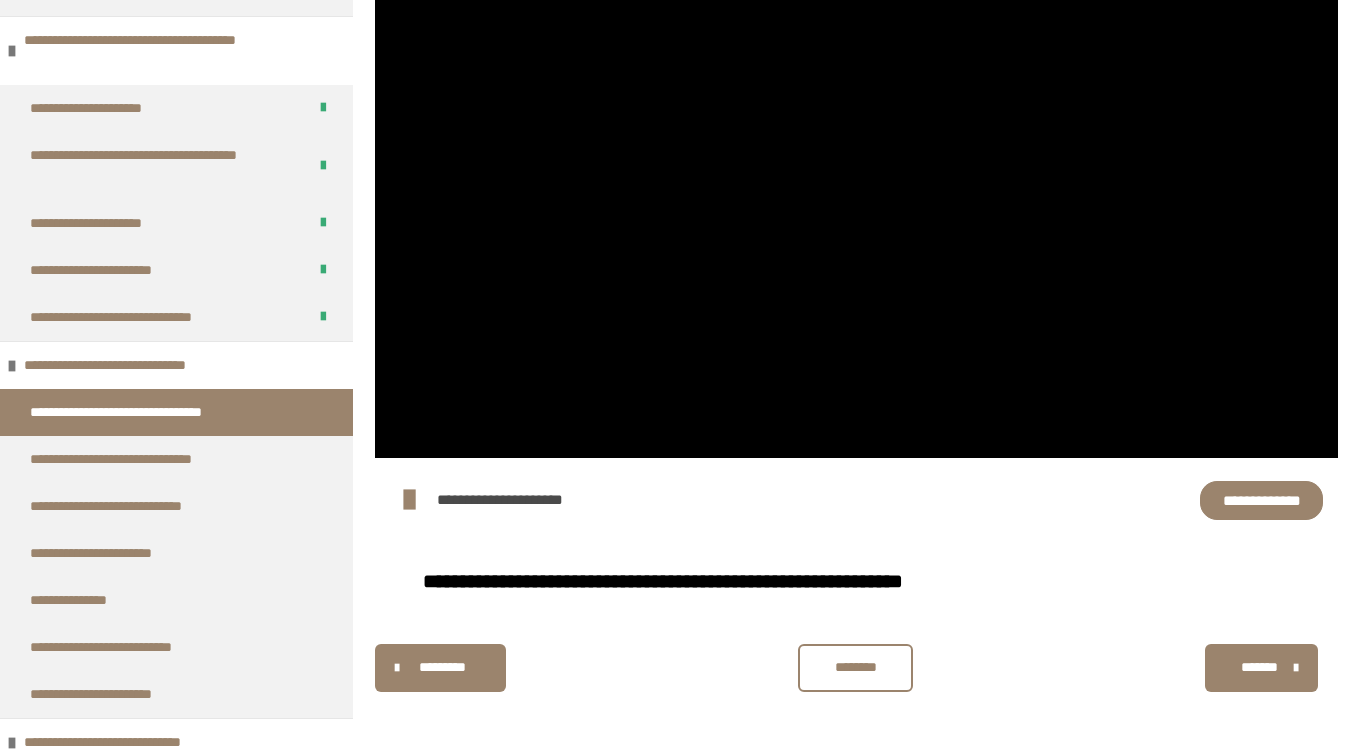 click on "********" at bounding box center (856, 667) 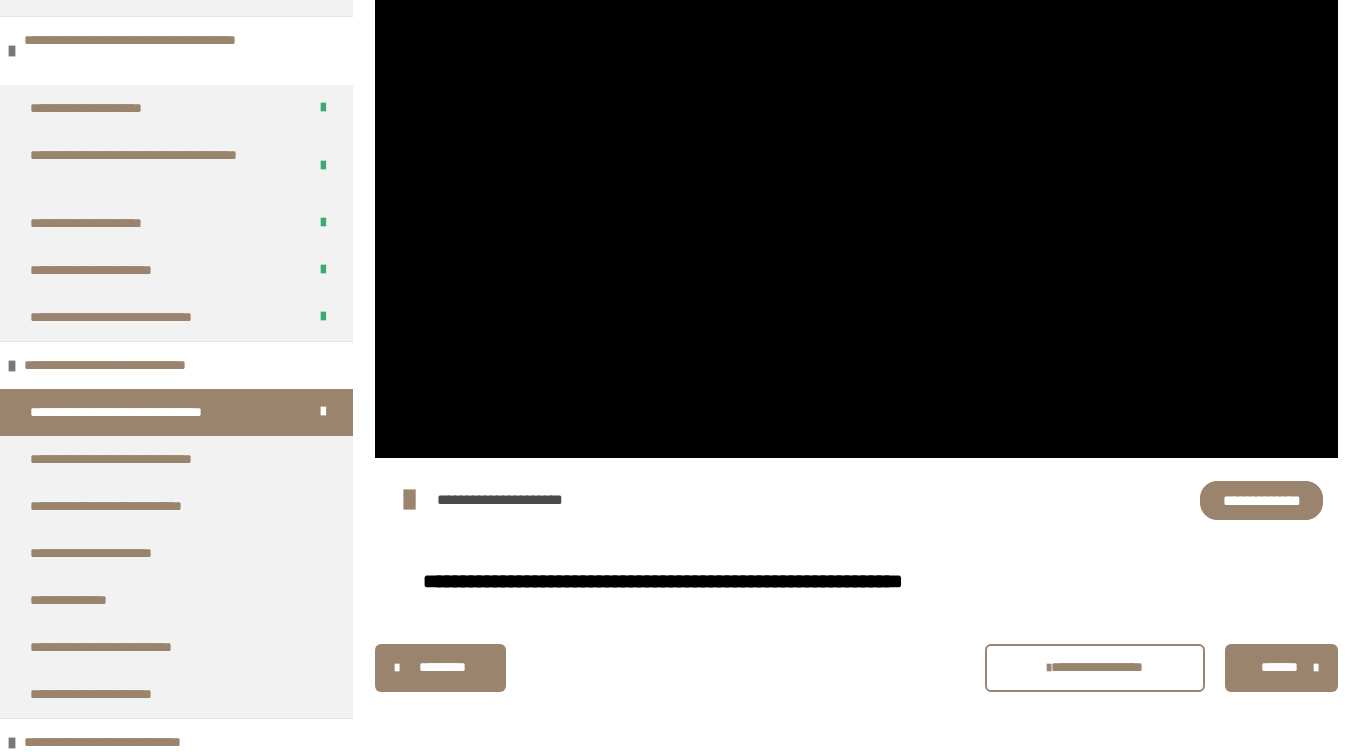 click on "*******" at bounding box center [1279, 667] 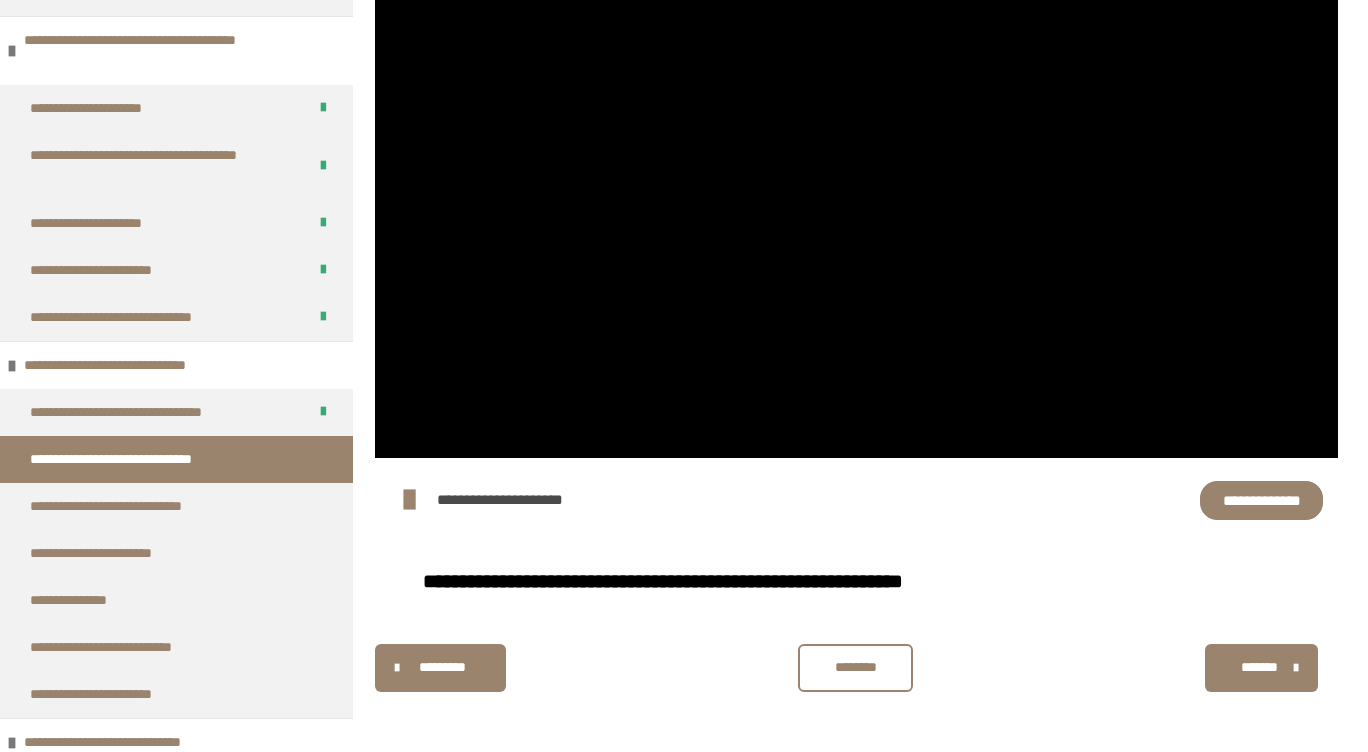 scroll, scrollTop: 156, scrollLeft: 0, axis: vertical 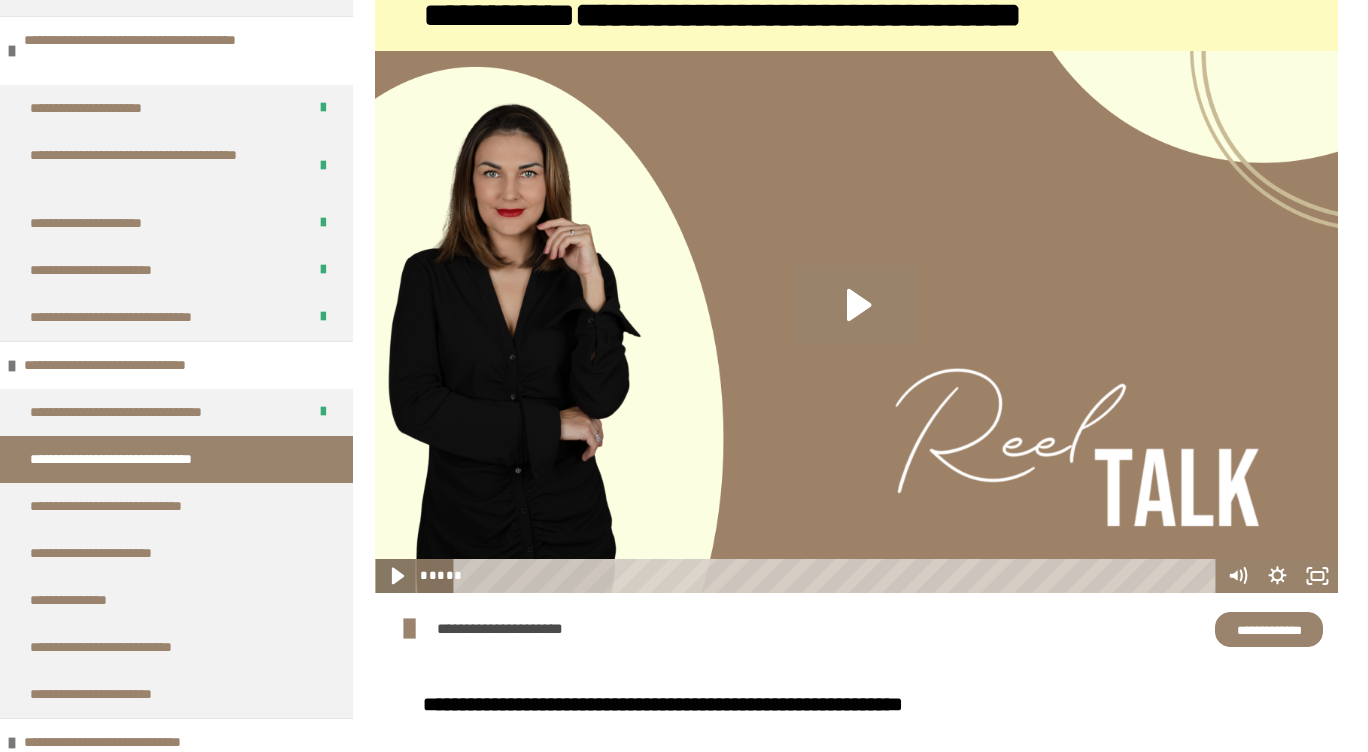 click 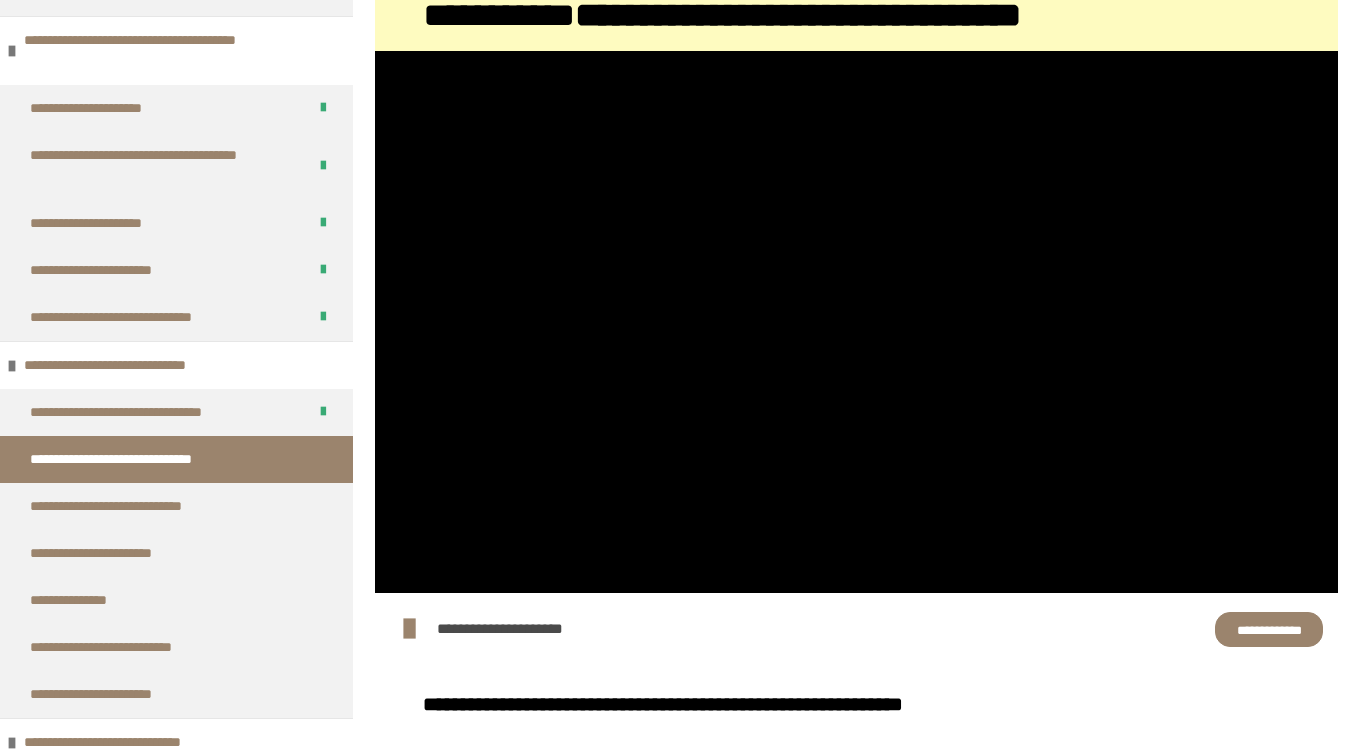 type 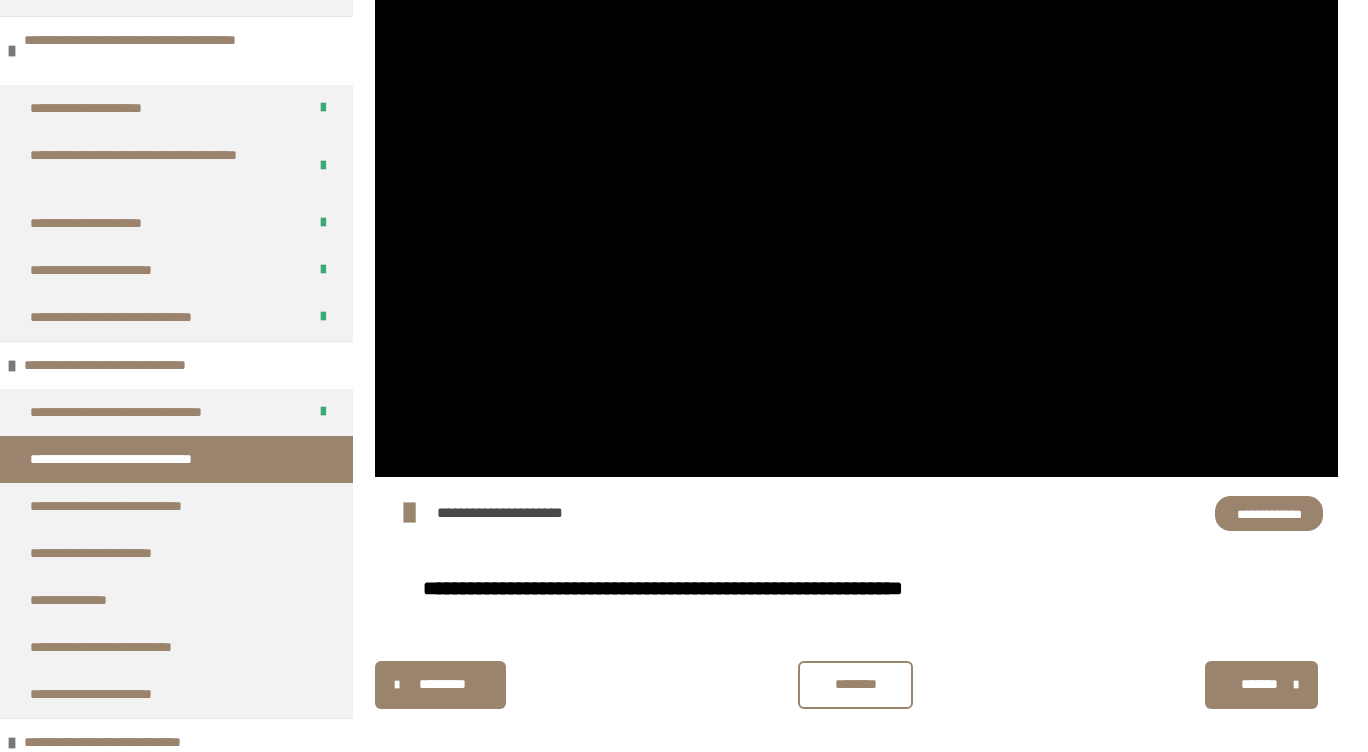 scroll, scrollTop: 289, scrollLeft: 0, axis: vertical 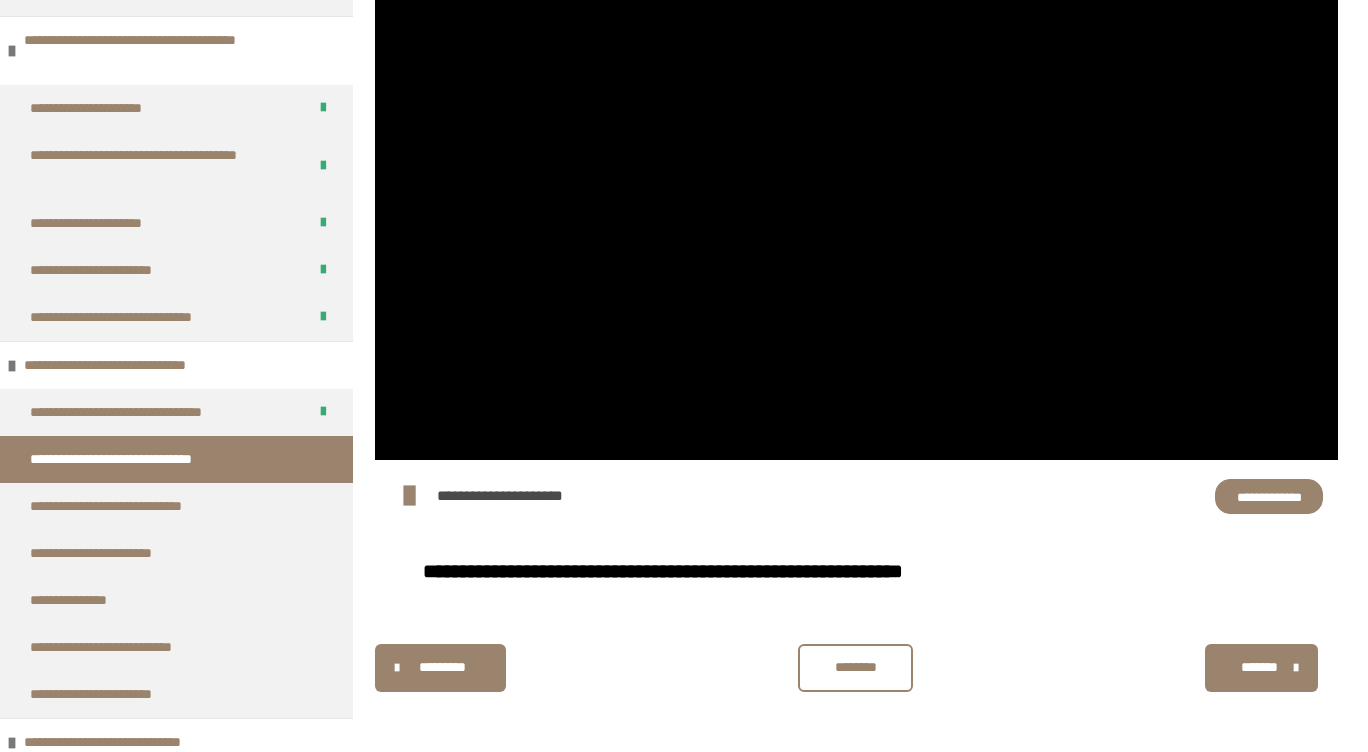 click on "********" at bounding box center [856, 667] 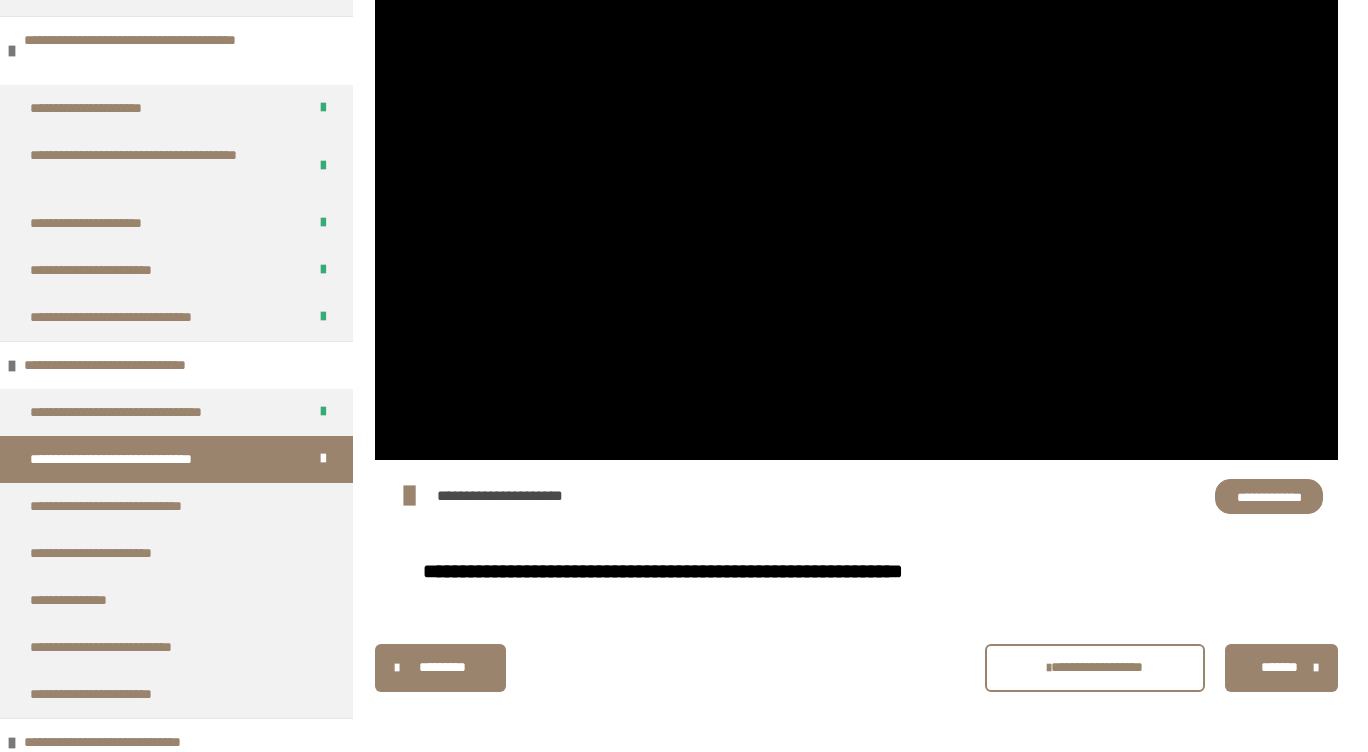 click on "*******" at bounding box center (1279, 667) 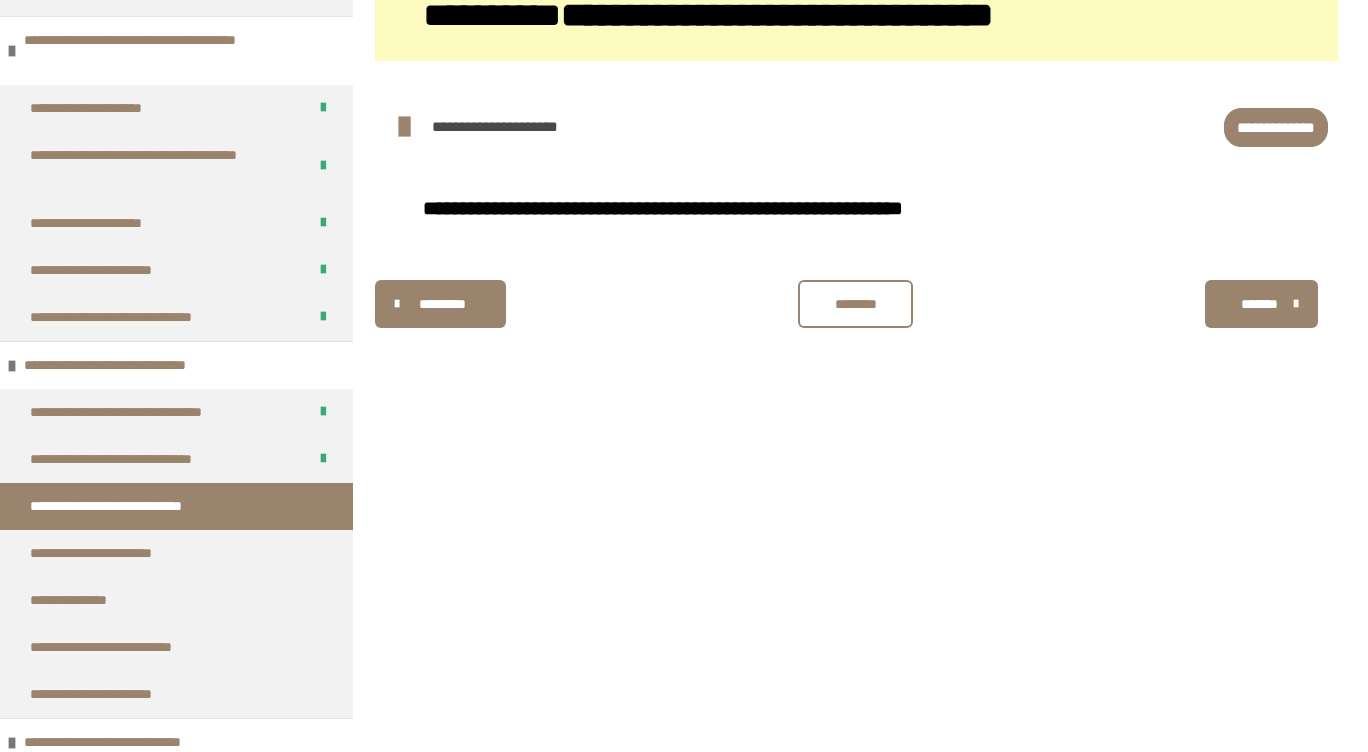 scroll, scrollTop: 156, scrollLeft: 0, axis: vertical 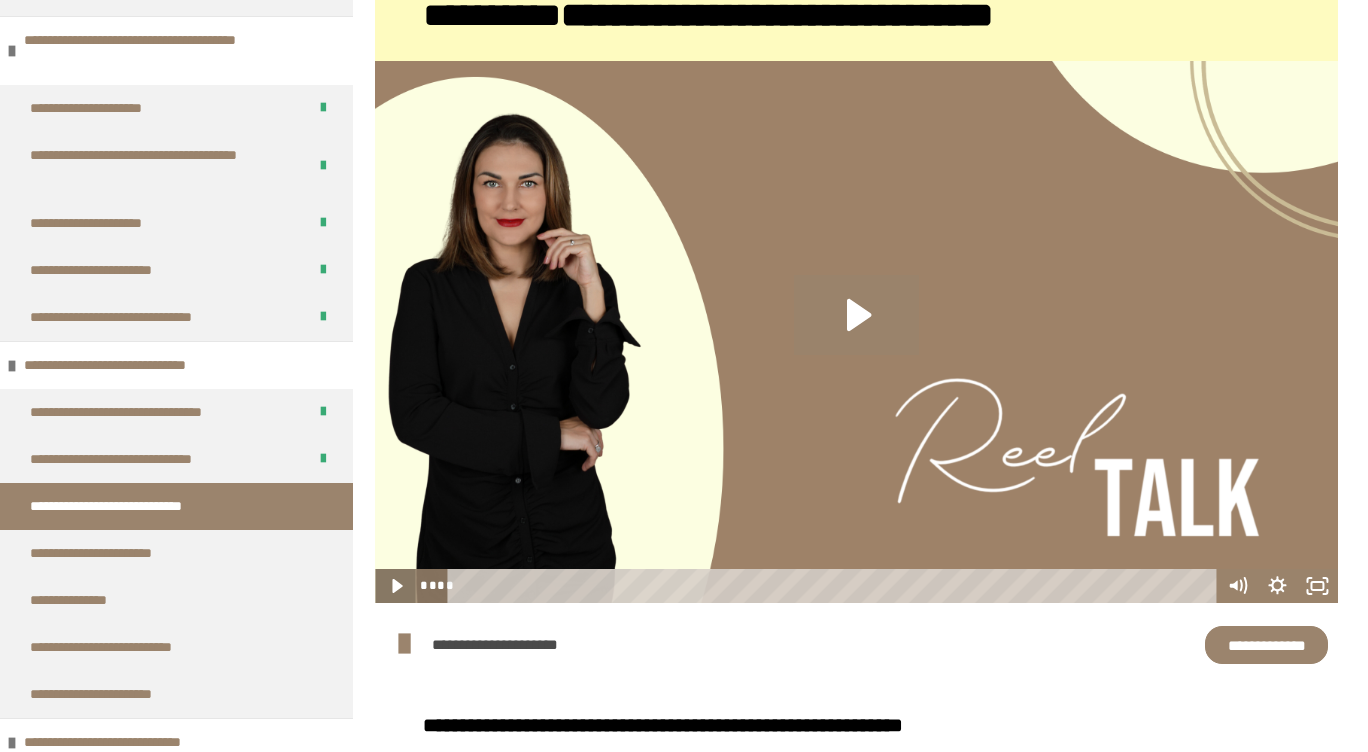 drag, startPoint x: 402, startPoint y: 572, endPoint x: 394, endPoint y: 590, distance: 19.697716 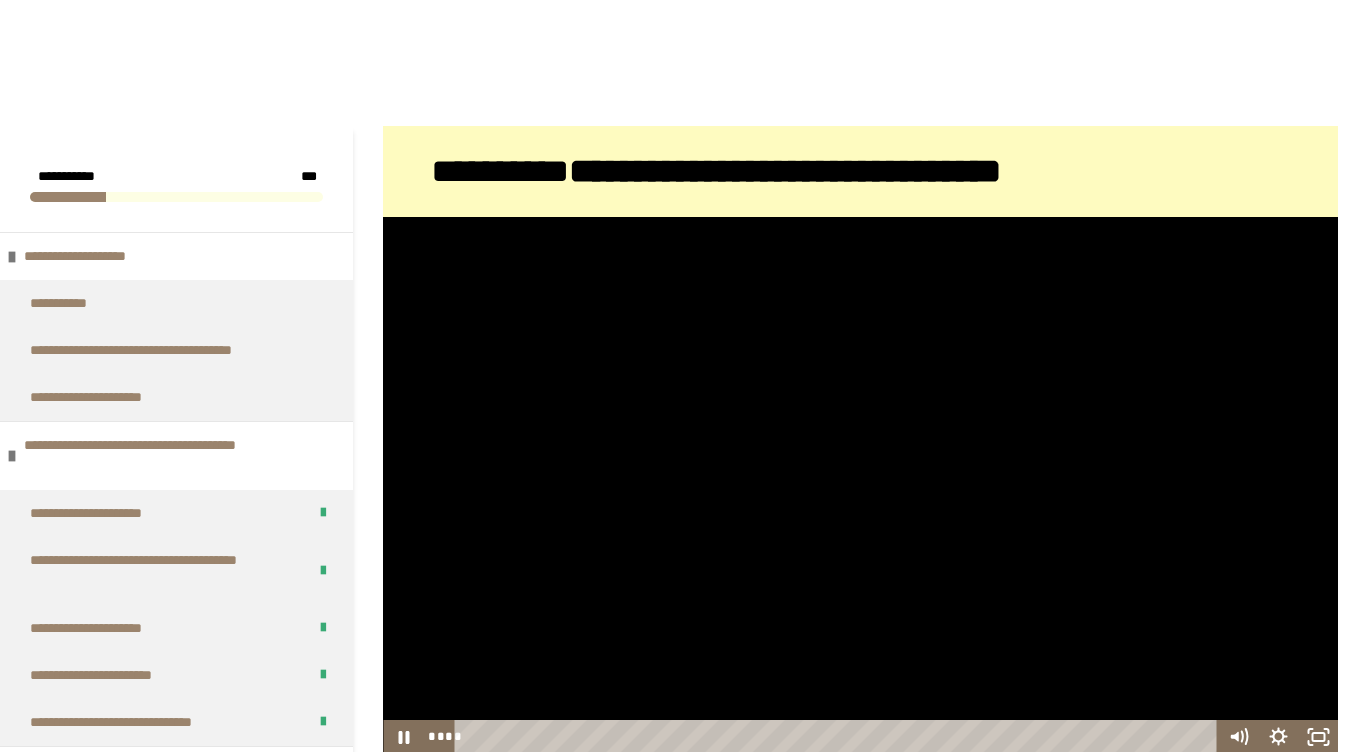 scroll, scrollTop: 310, scrollLeft: 0, axis: vertical 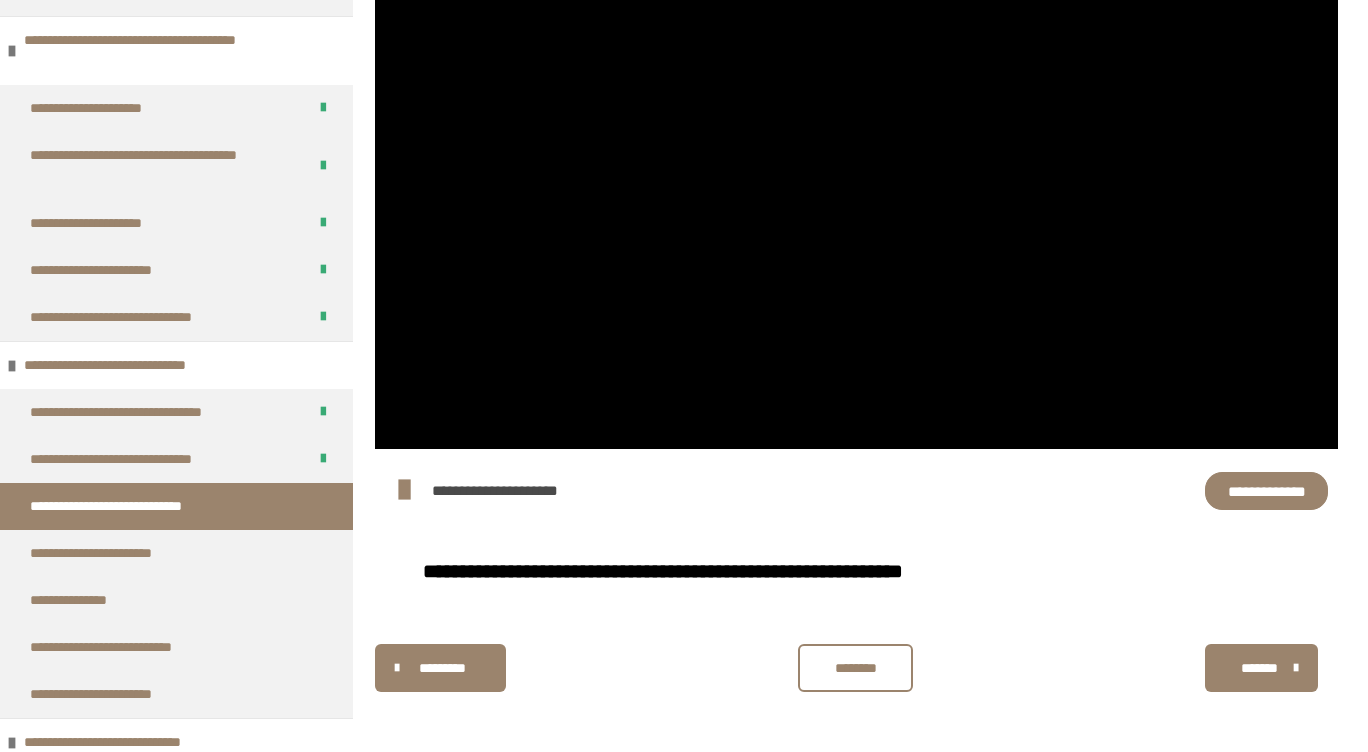 click on "********* ******** *******" at bounding box center (856, 668) 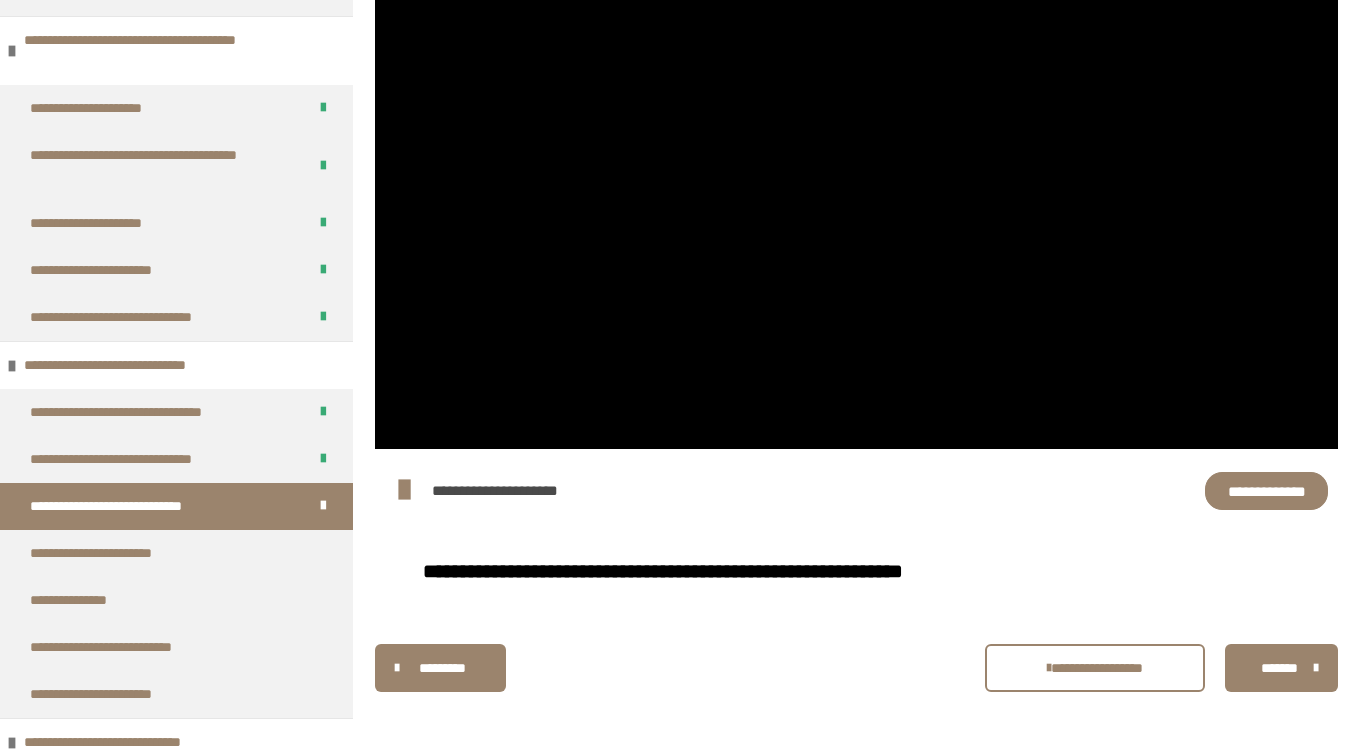 click at bounding box center (1316, 668) 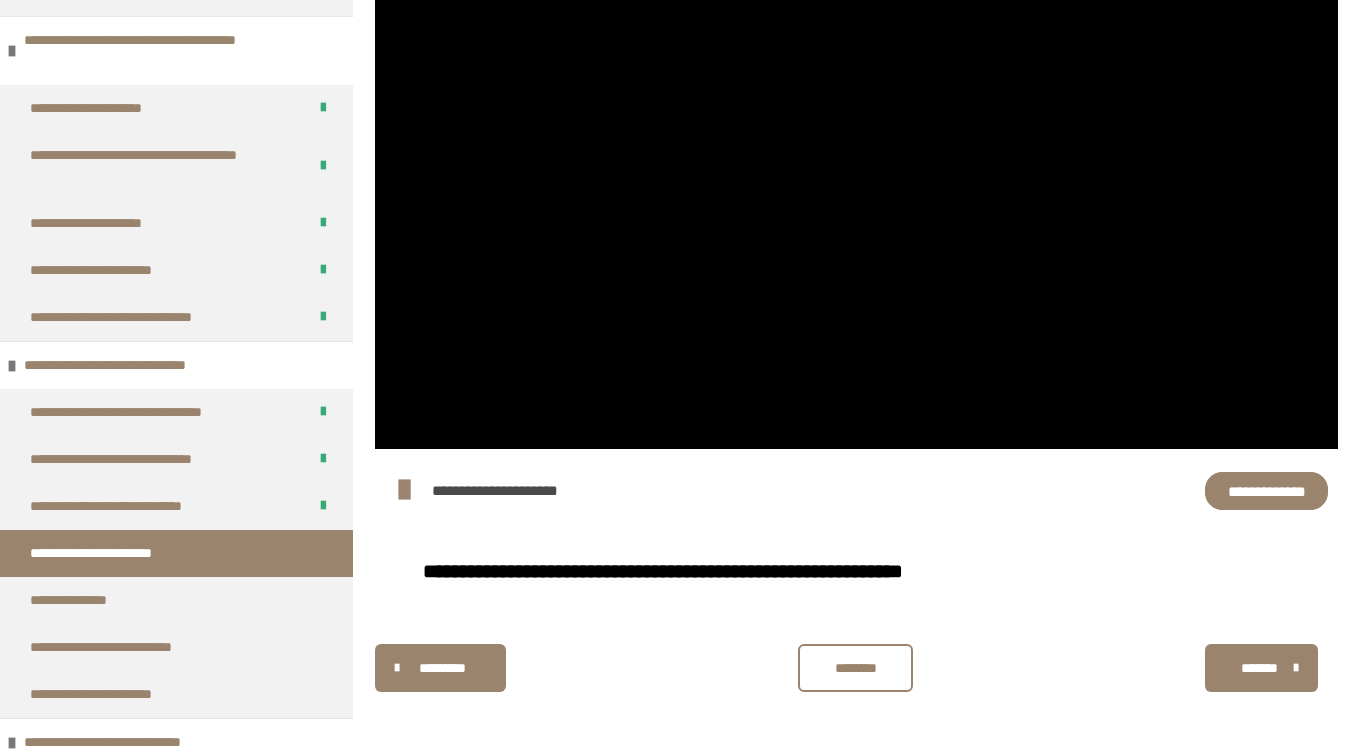 scroll, scrollTop: 156, scrollLeft: 0, axis: vertical 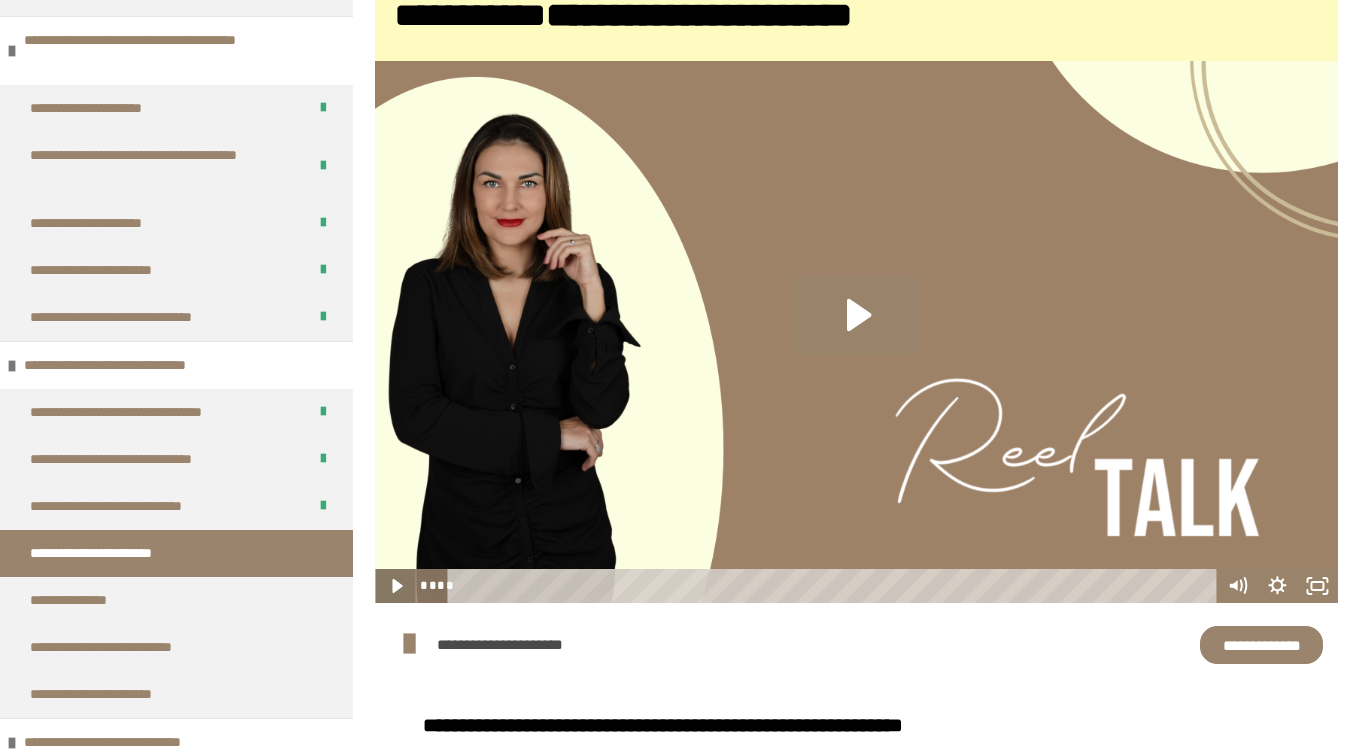 click 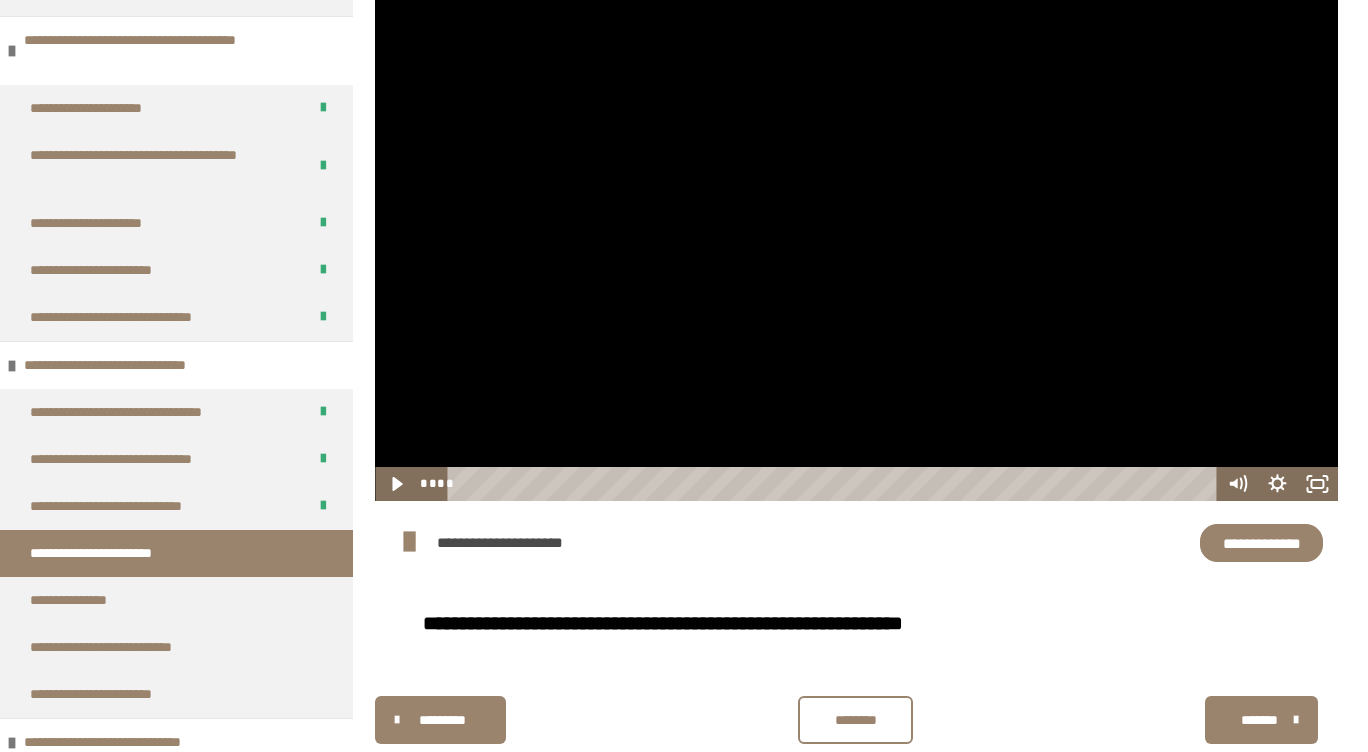 scroll, scrollTop: 310, scrollLeft: 0, axis: vertical 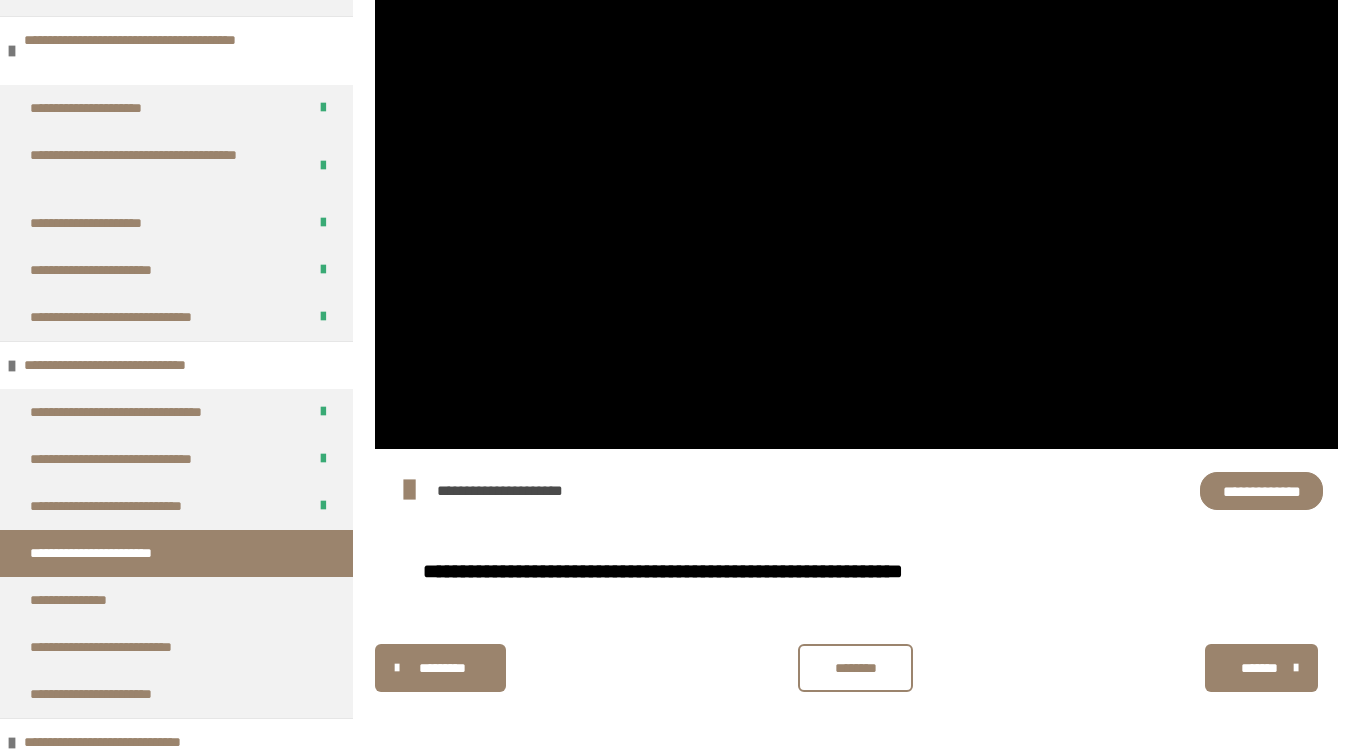 click on "********" at bounding box center [856, 668] 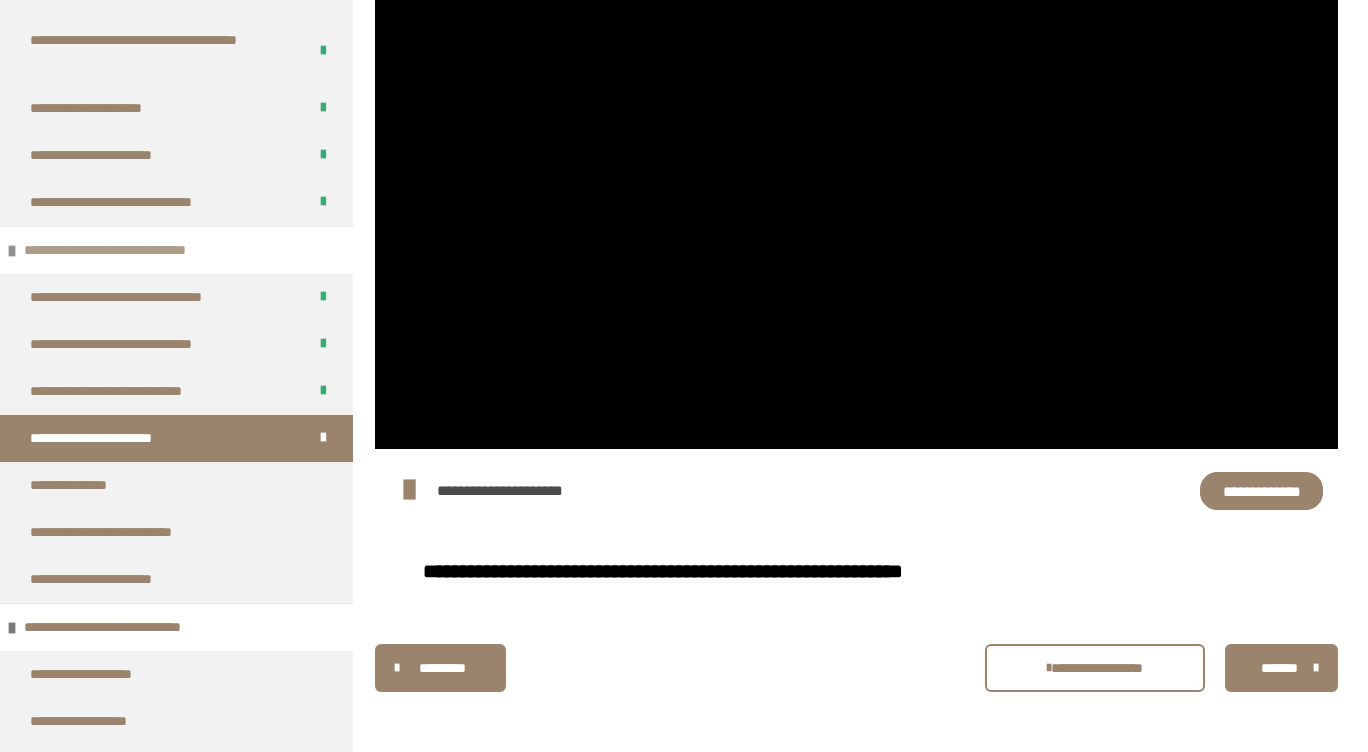 scroll, scrollTop: 465, scrollLeft: 0, axis: vertical 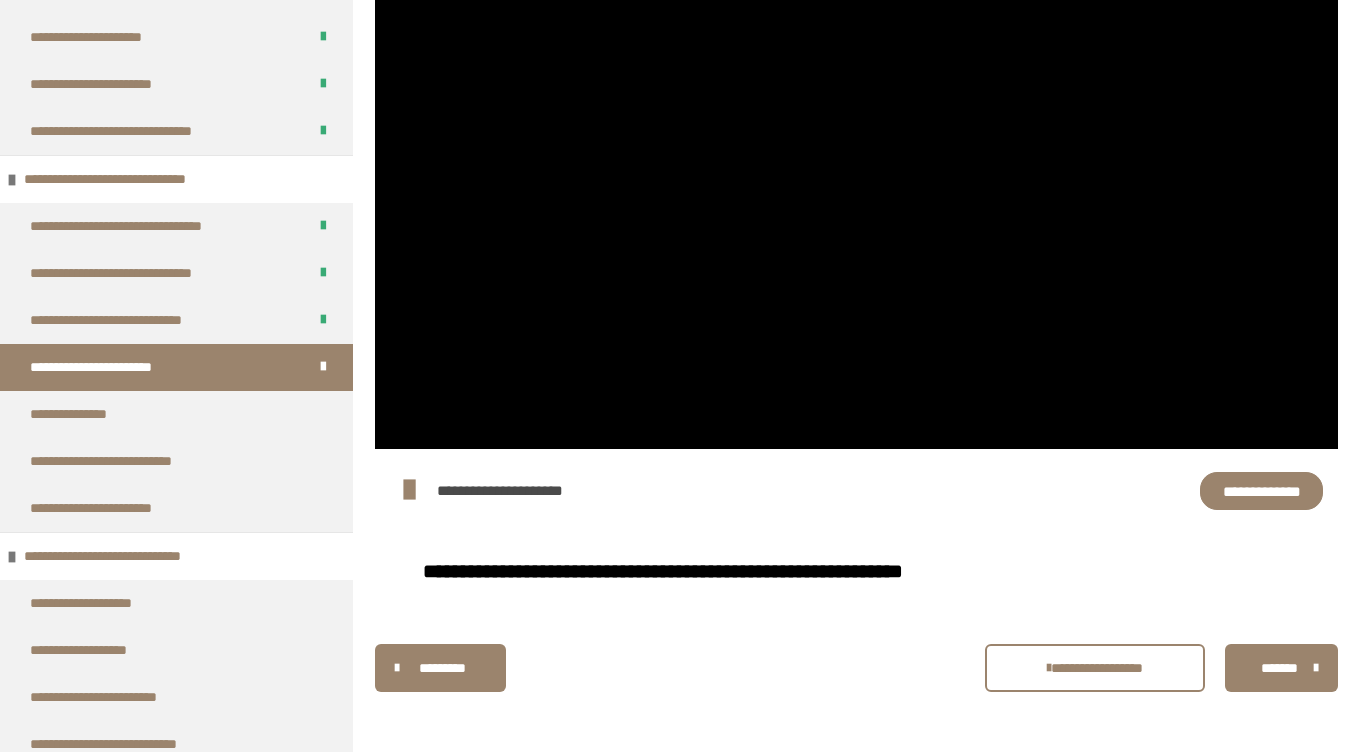 click on "*******" at bounding box center [1279, 668] 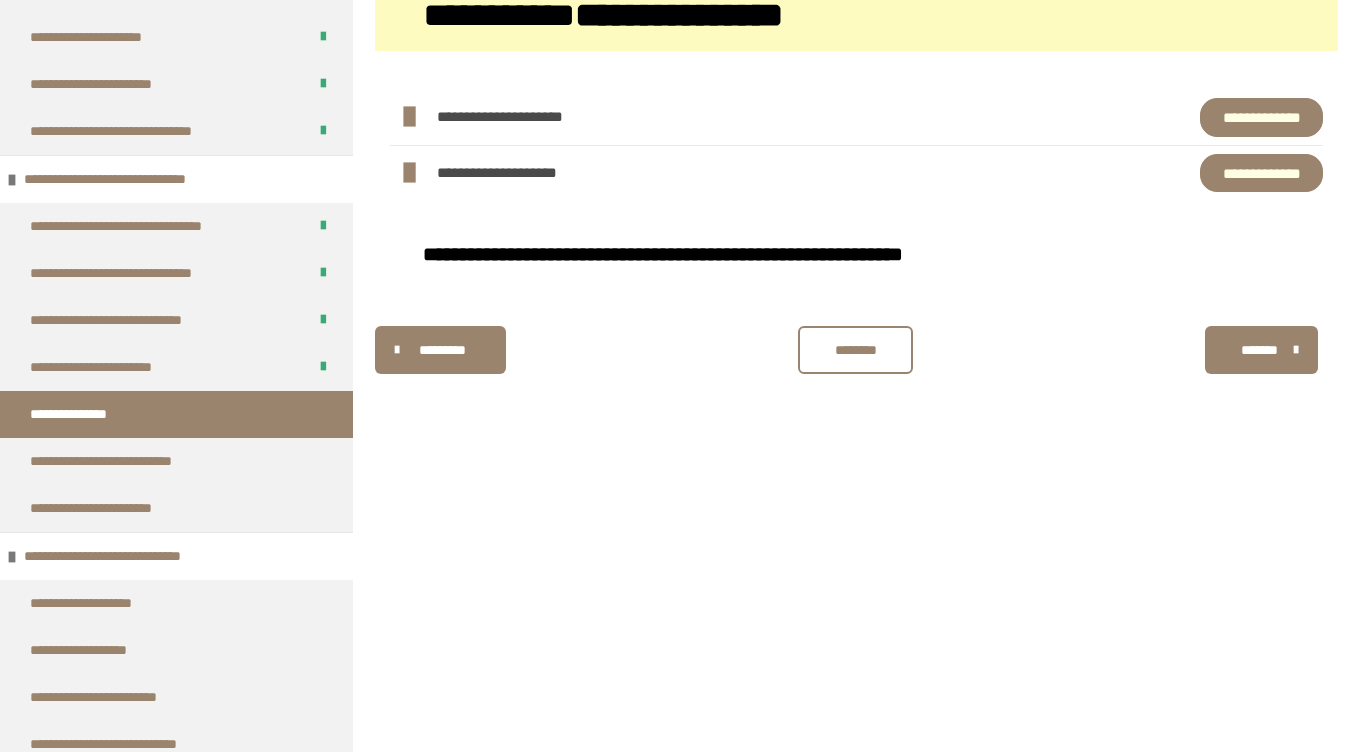 scroll, scrollTop: 156, scrollLeft: 0, axis: vertical 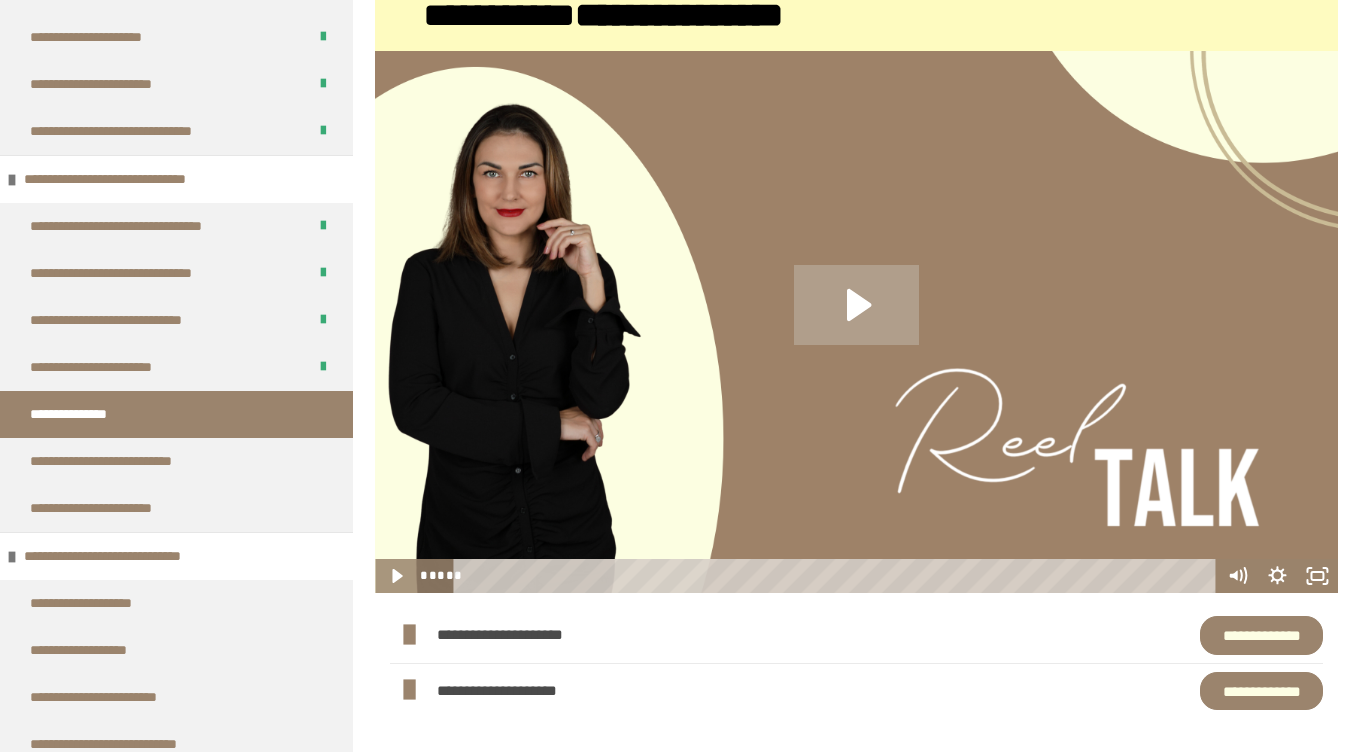 click 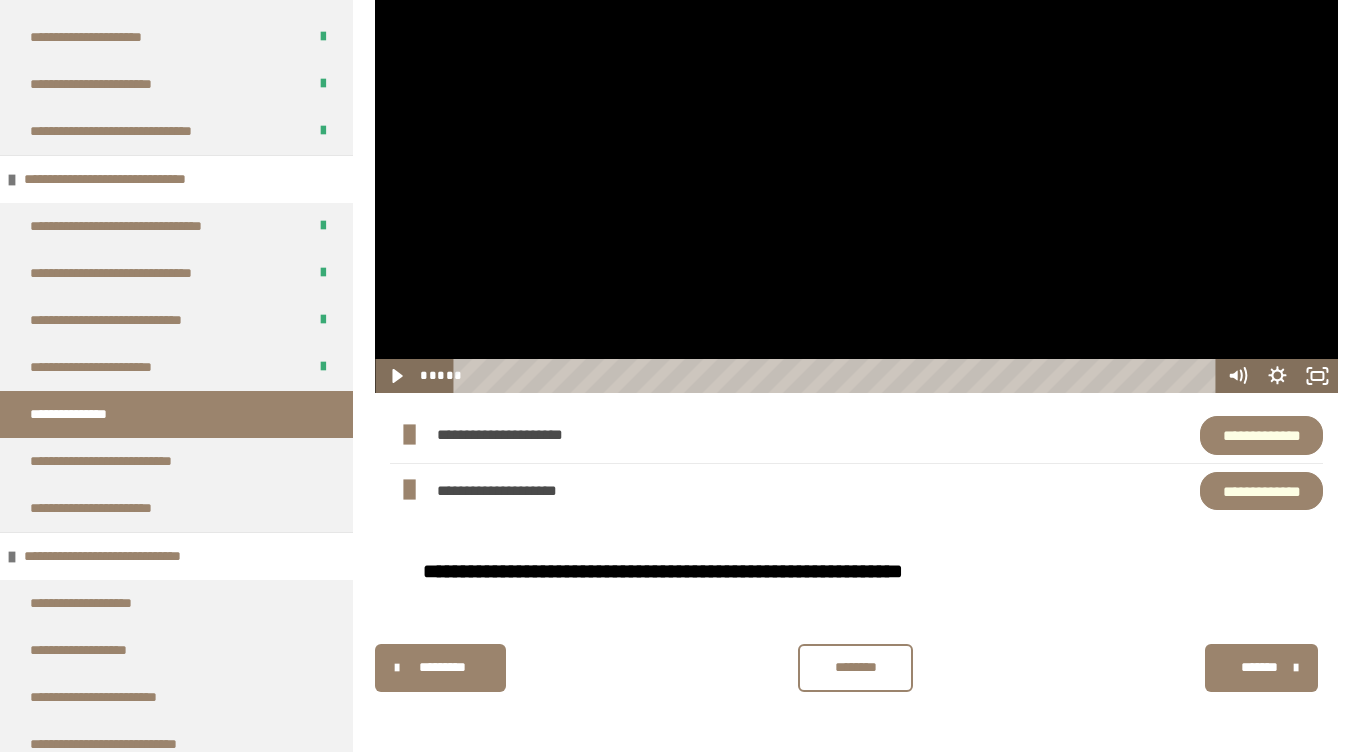 scroll, scrollTop: 356, scrollLeft: 0, axis: vertical 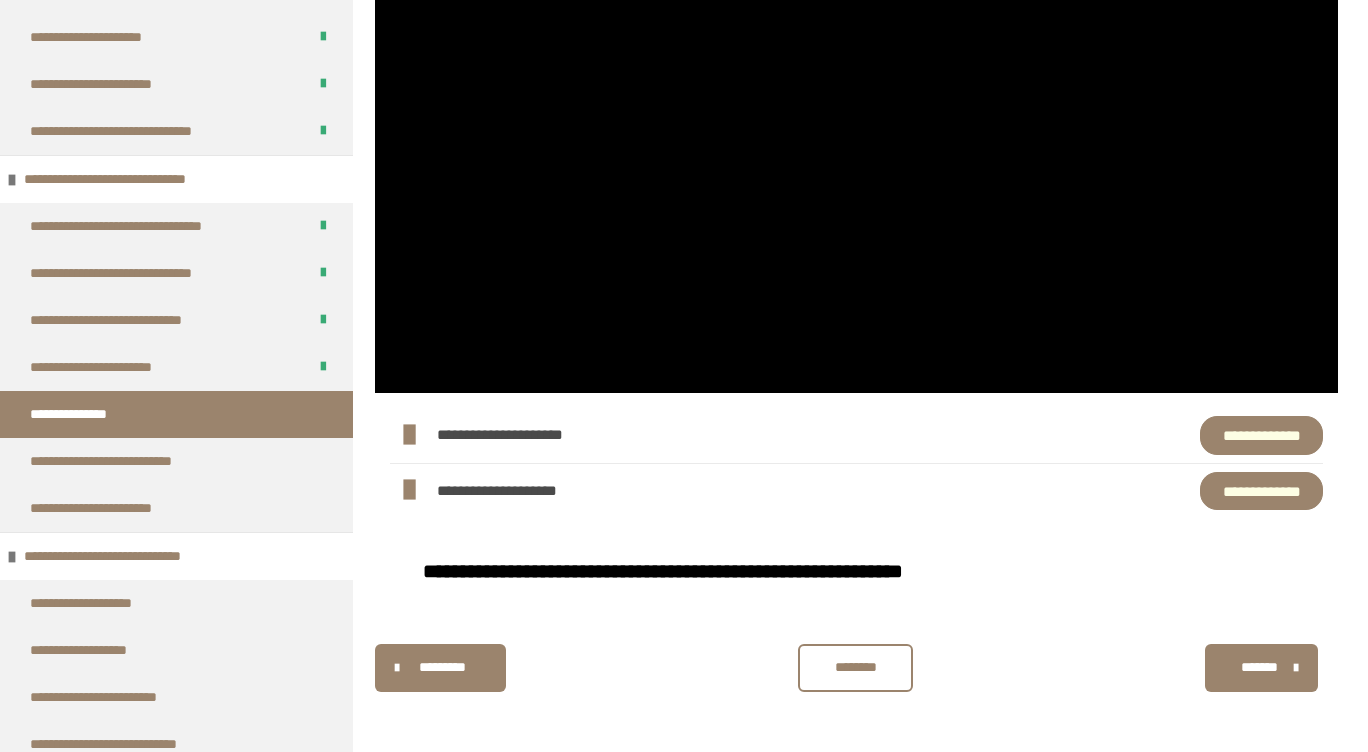 click on "********" at bounding box center (856, 667) 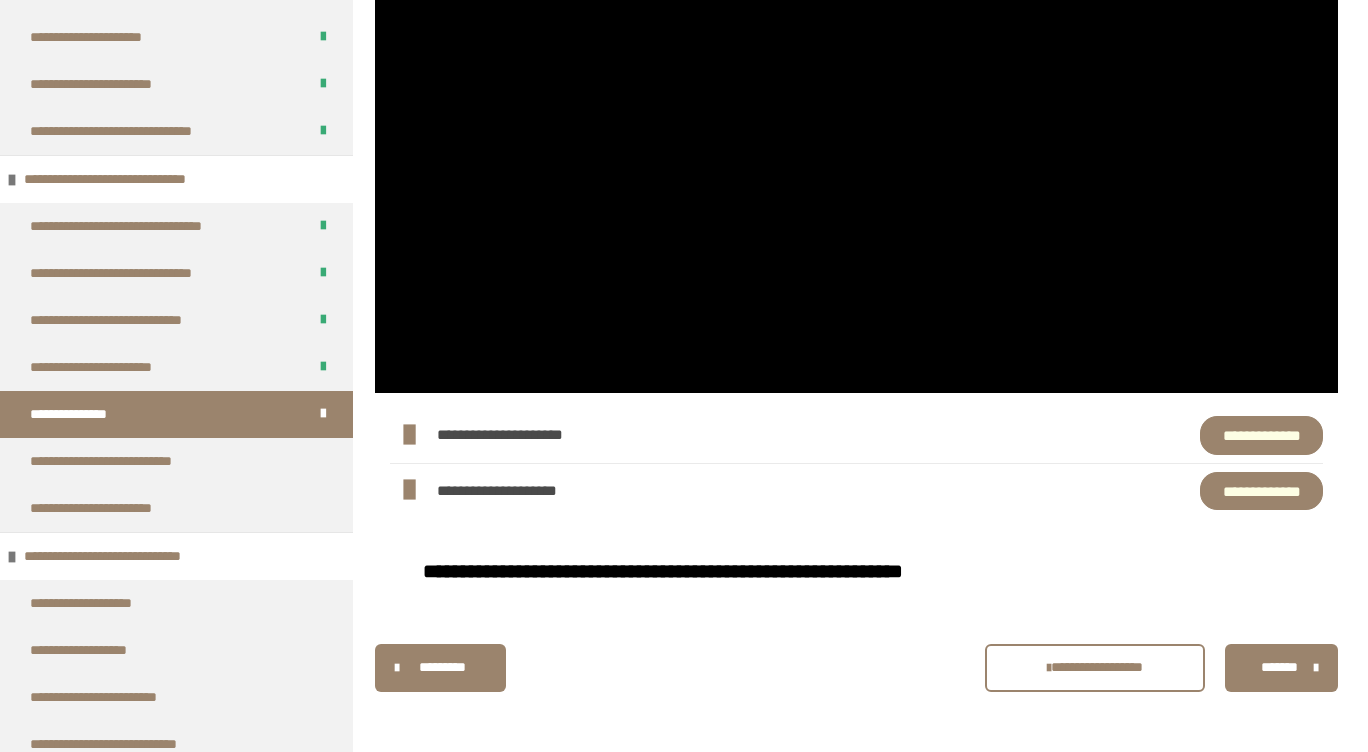 click on "*******" at bounding box center [1279, 667] 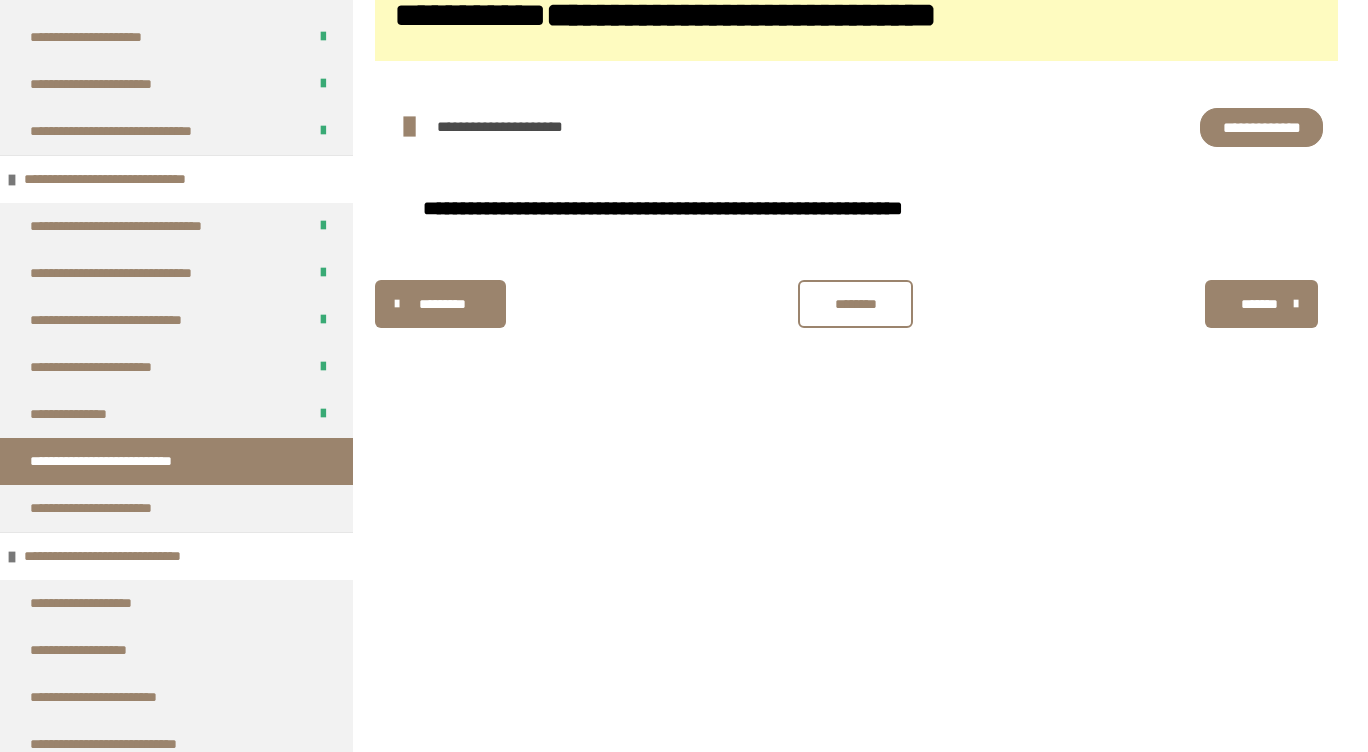 scroll, scrollTop: 156, scrollLeft: 0, axis: vertical 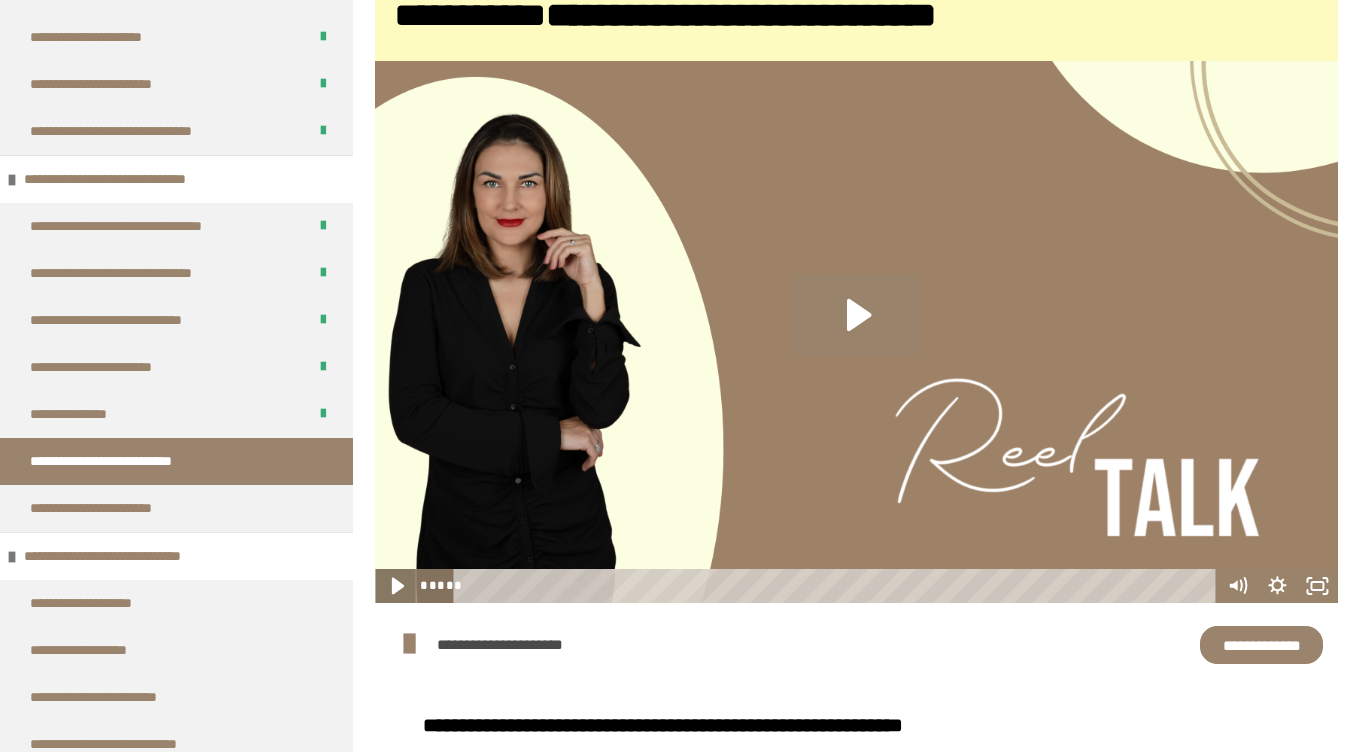 click 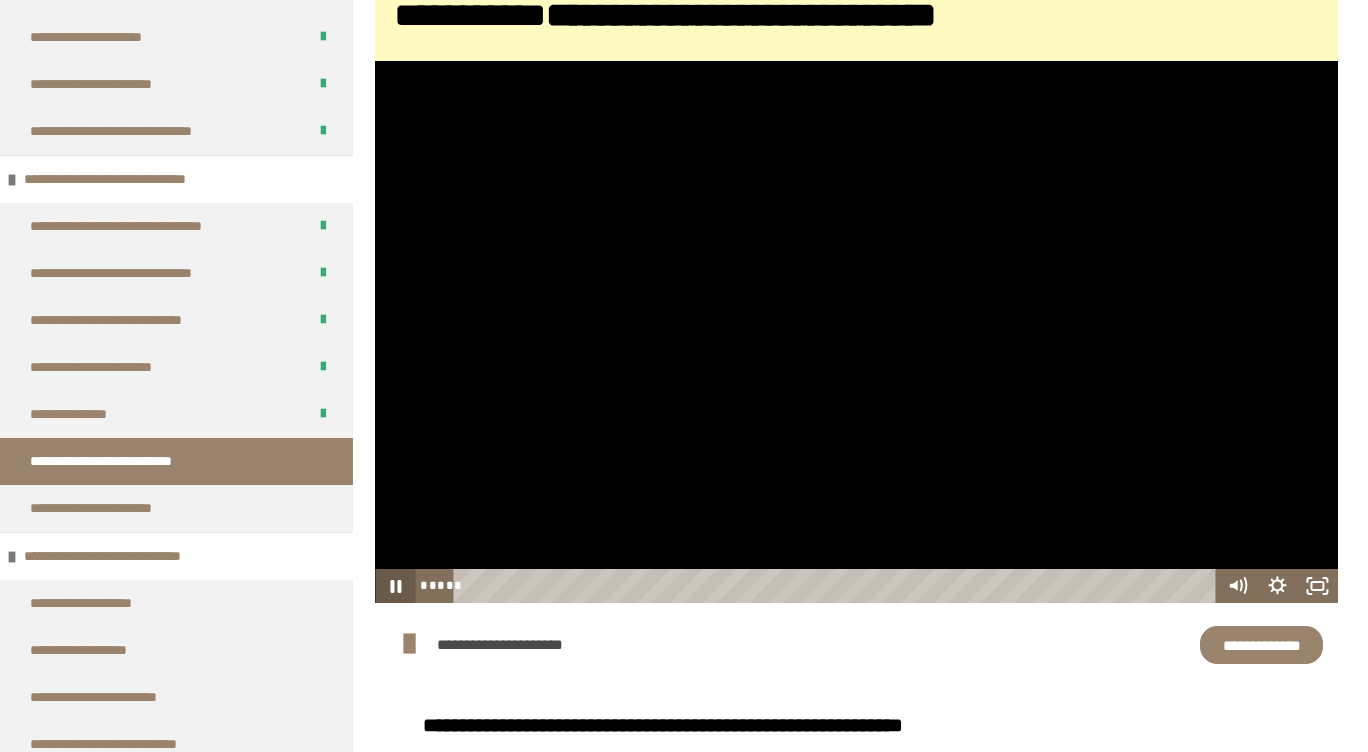 click 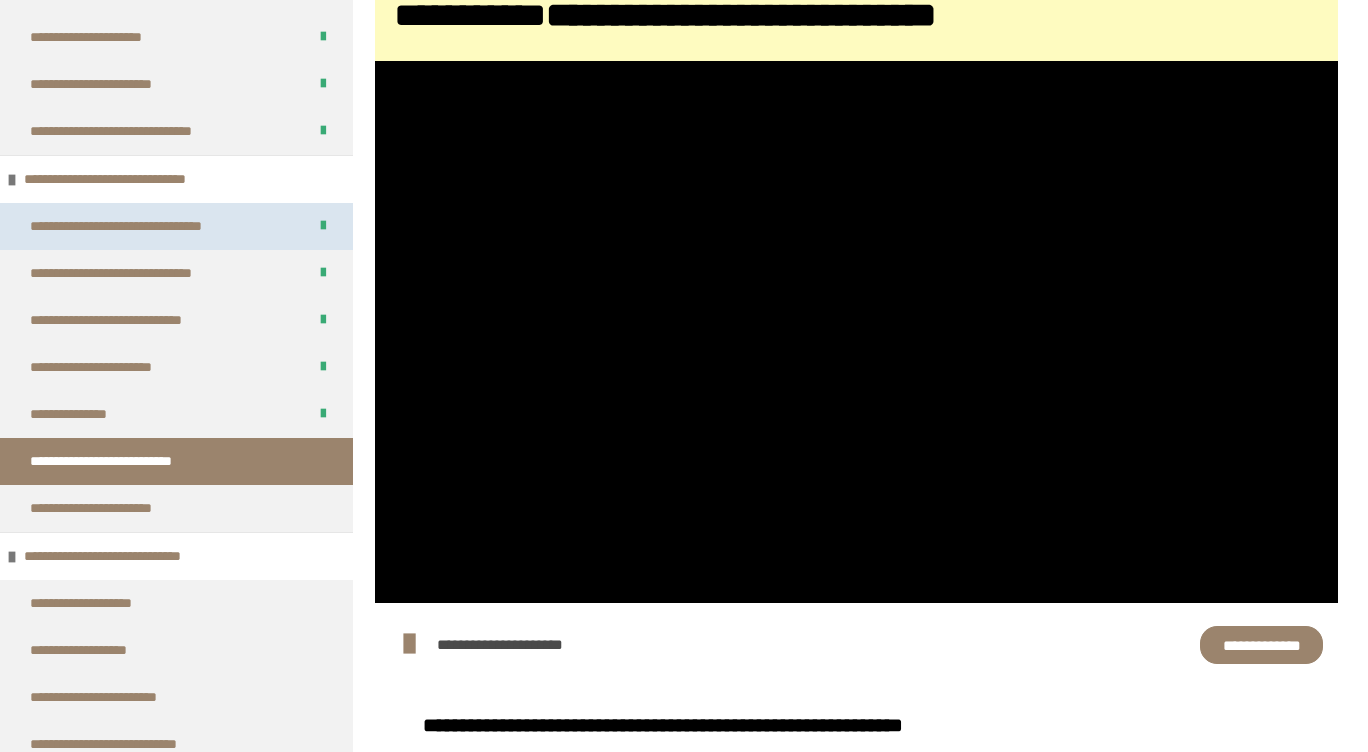 click on "**********" at bounding box center [153, 226] 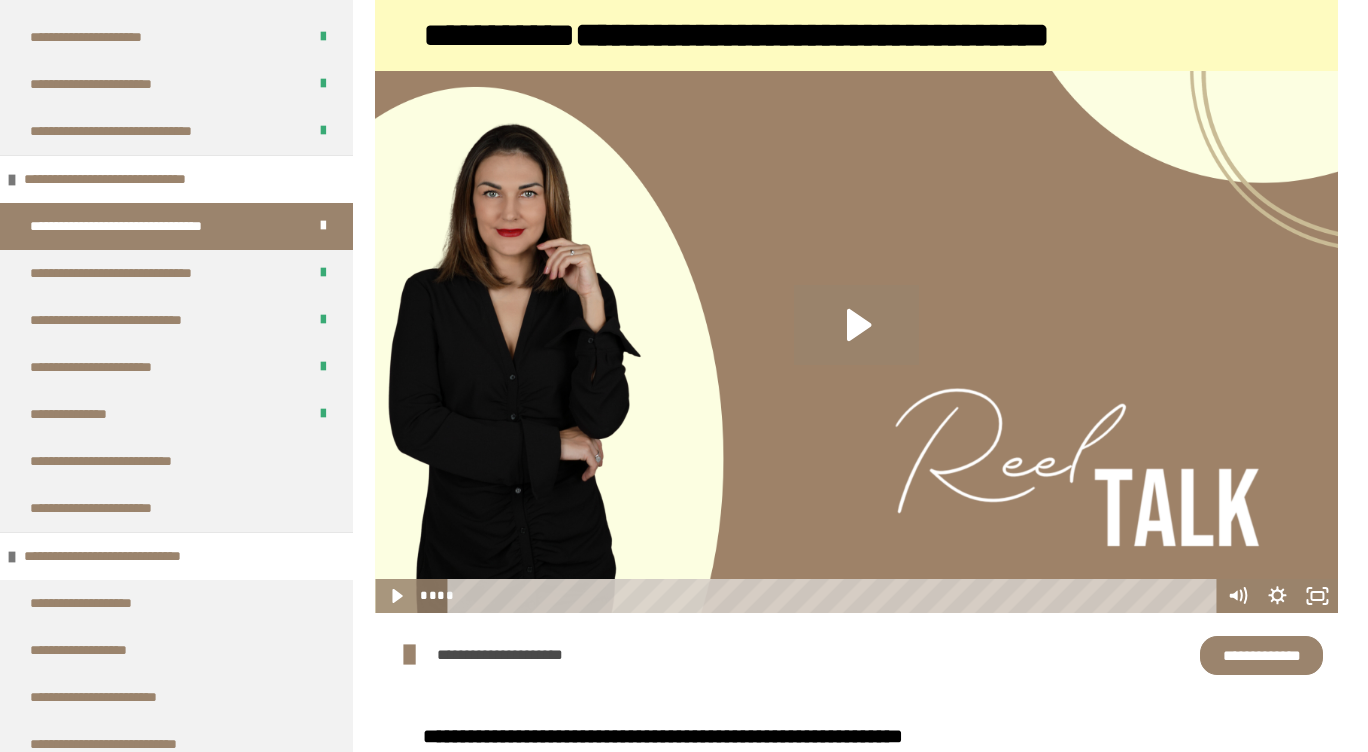 click on "**********" at bounding box center [1261, 655] 